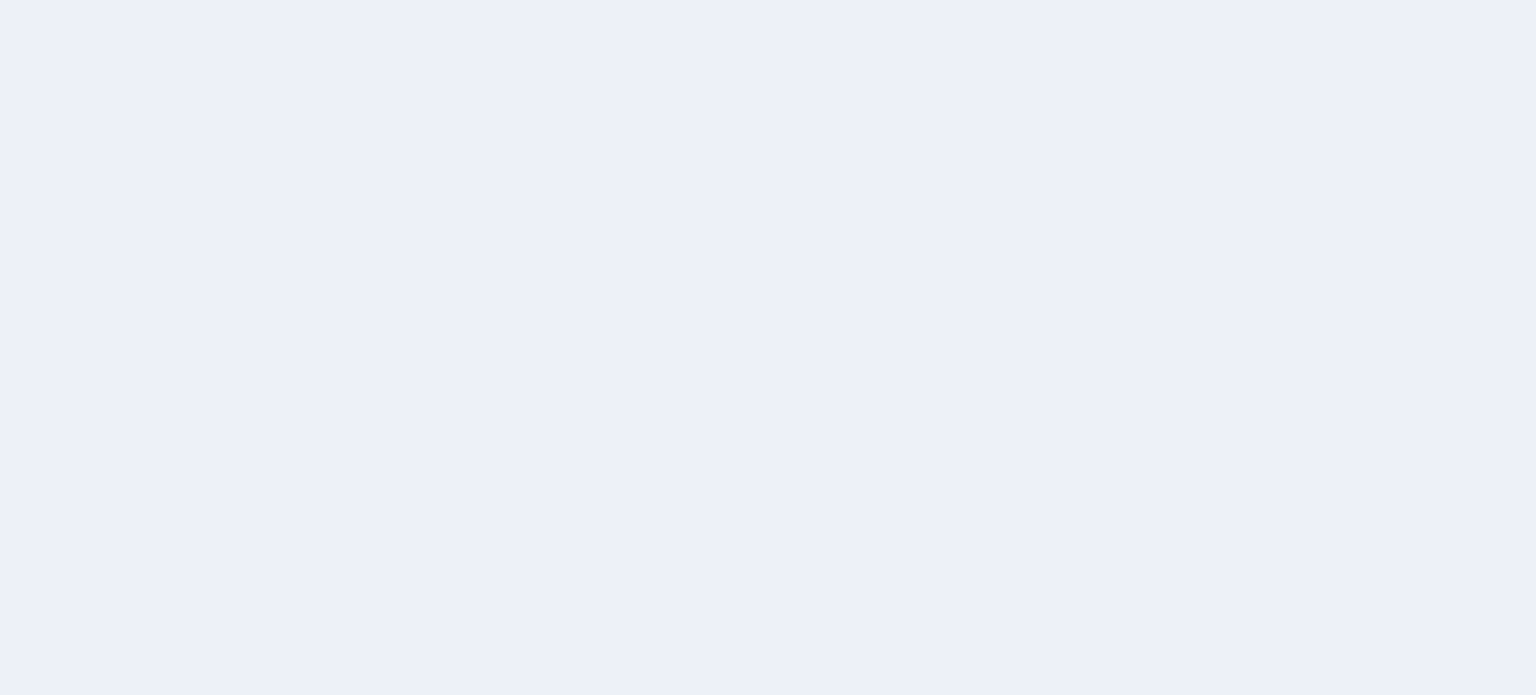 scroll, scrollTop: 0, scrollLeft: 0, axis: both 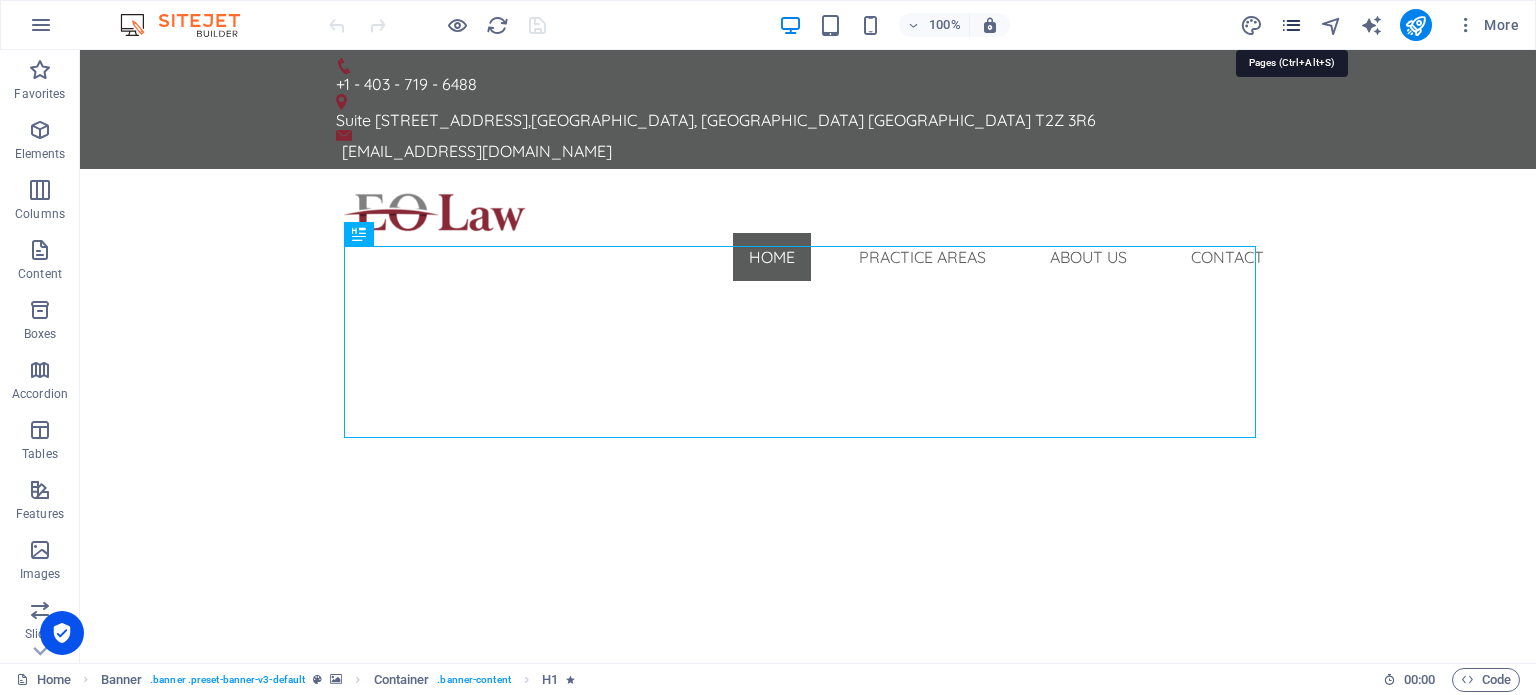 click at bounding box center [1291, 25] 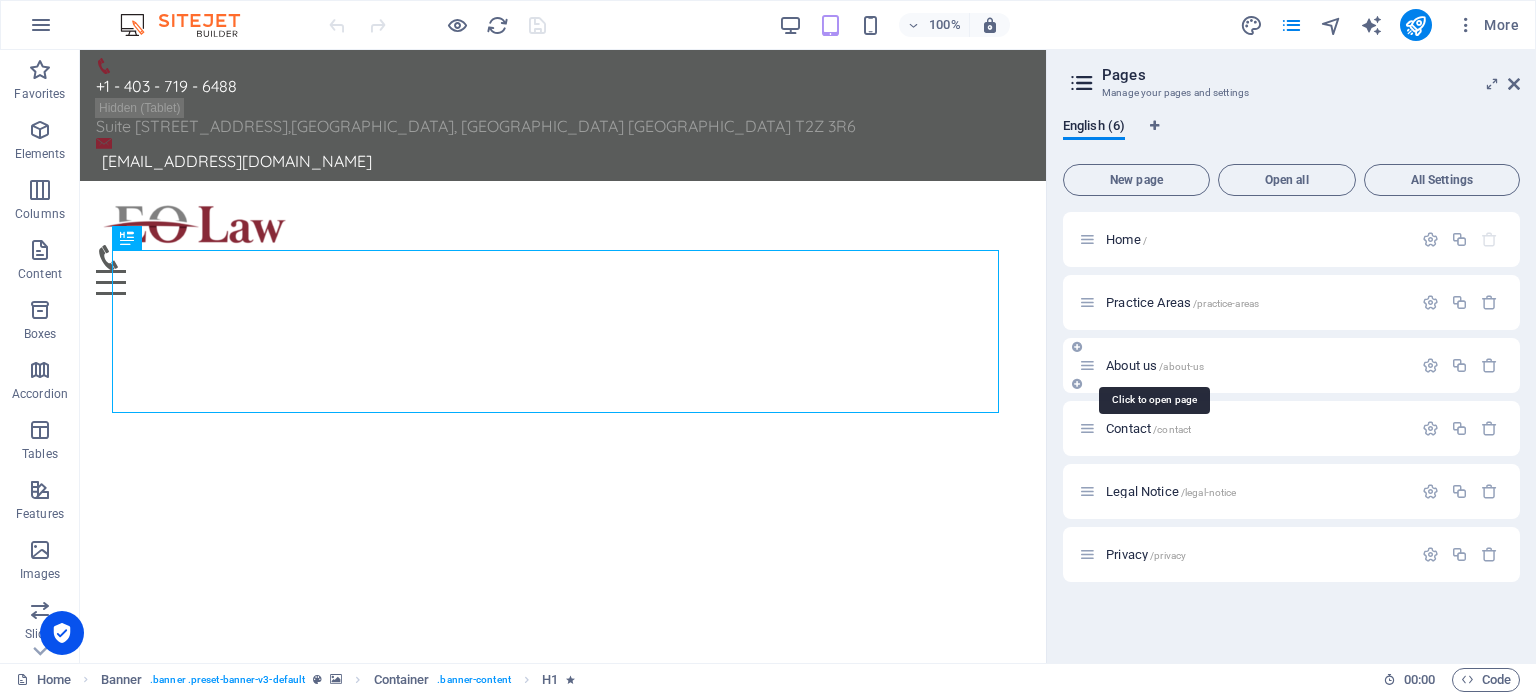 click on "About us /about-us" at bounding box center (1155, 365) 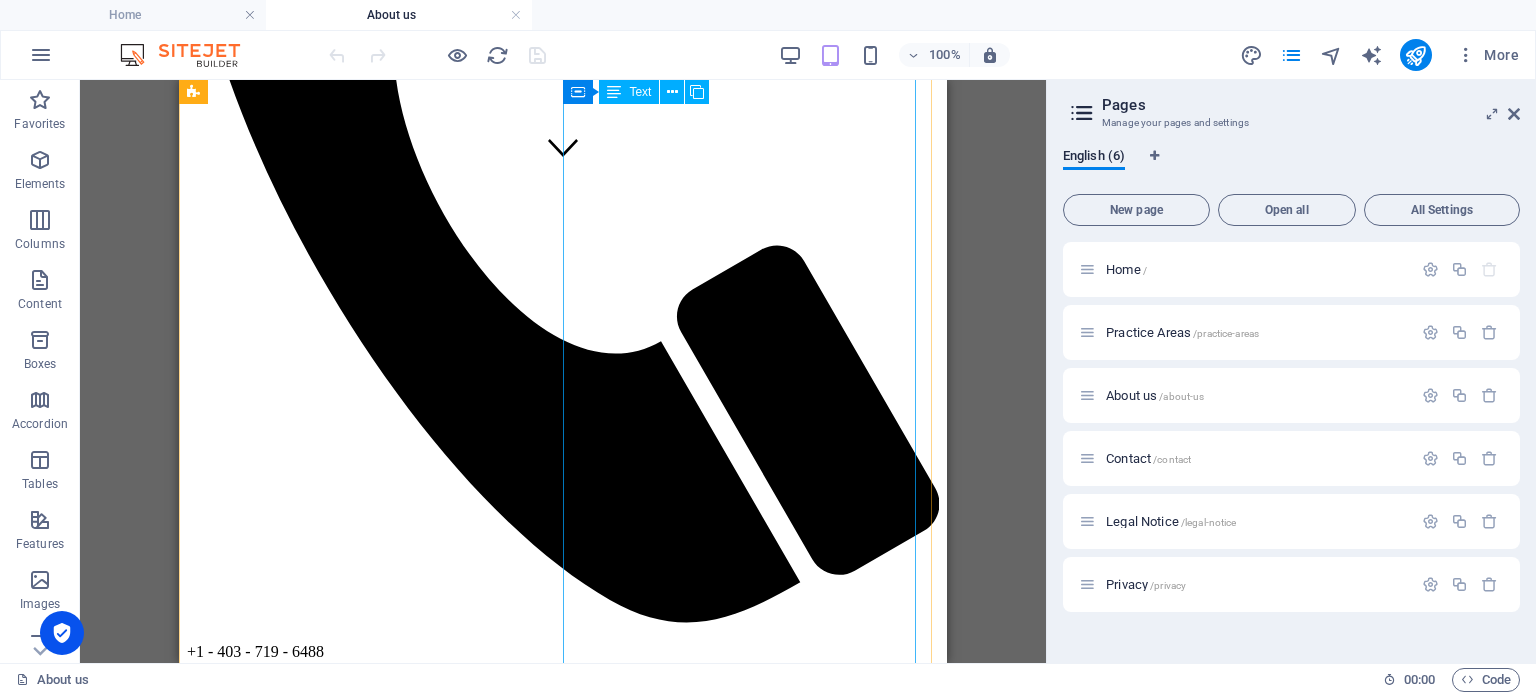 scroll, scrollTop: 400, scrollLeft: 0, axis: vertical 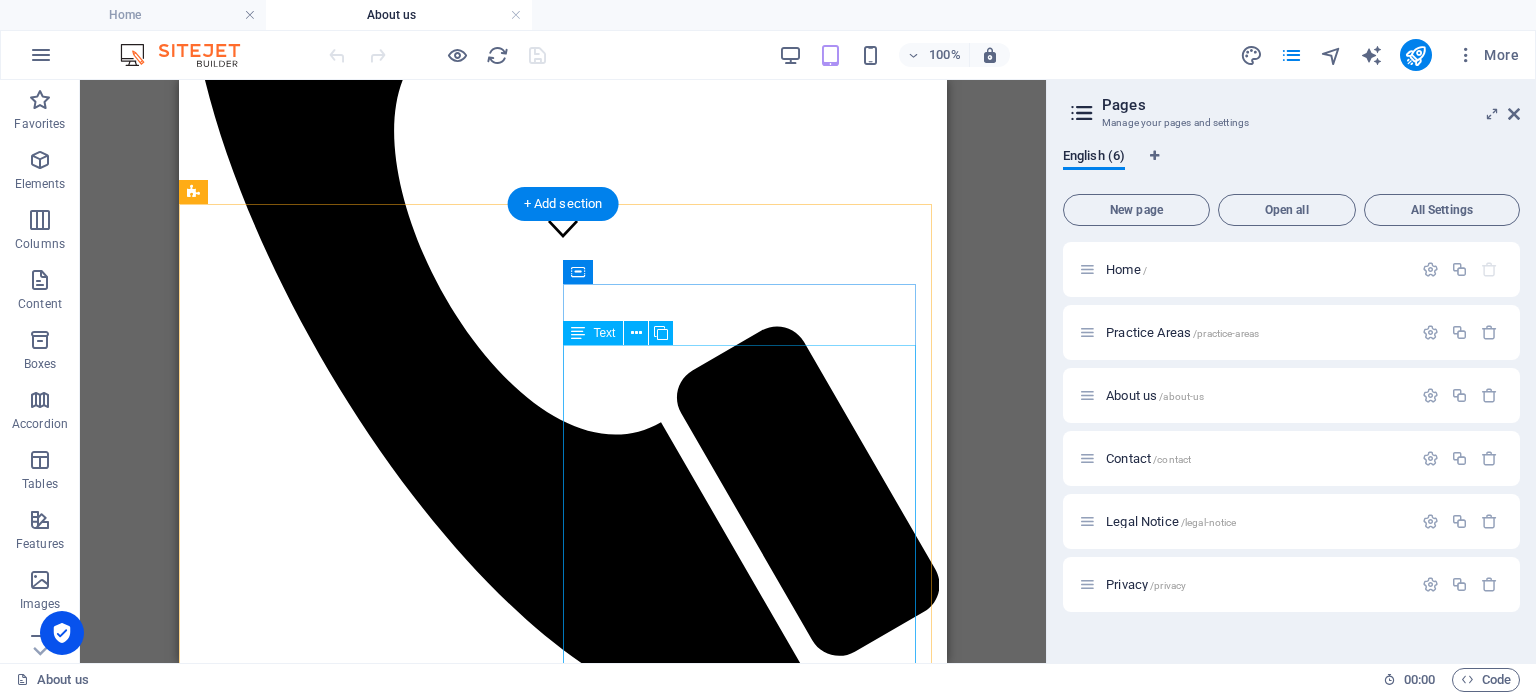 click on "Lorem ipsum dolor sit amet, consetetur sadipscing elitr, sed diam nonumy eirmod tempor invidunt ut labore et dolore magna aliquyam erat, sed diam voluptua. At vero eos et accusam et [PERSON_NAME] duo [PERSON_NAME] et ea rebum. Stet clita kasd gubergren, no sea takimata sanctus est Lorem ipsum dolor sit amet. Lorem ipsum dolor sit amet, consetetur sadipscing elitr, sed diam nonumy eirmod tempor invidunt ut labore et dolore magna aliquyam erat, sed diam voluptua. At vero eos et accusam et [PERSON_NAME] duo [PERSON_NAME] et ea rebum. Stet clita kasd gubergren, no sea takimata sanctus est Lorem ipsum dolor sit amet. Lorem ipsum dolor sit amet, consetetur sadipscing elitr, sed diam nonumy eirmod tempor invidunt ut labore et dolore magna aliquyam erat, sed diam voluptua. At vero eos et accusam et [PERSON_NAME] duo [PERSON_NAME] et ea rebum. Stet clita kasd gubergren, no sea takimata sanctus est Lorem ipsum dolor sit amet." at bounding box center [563, 4869] 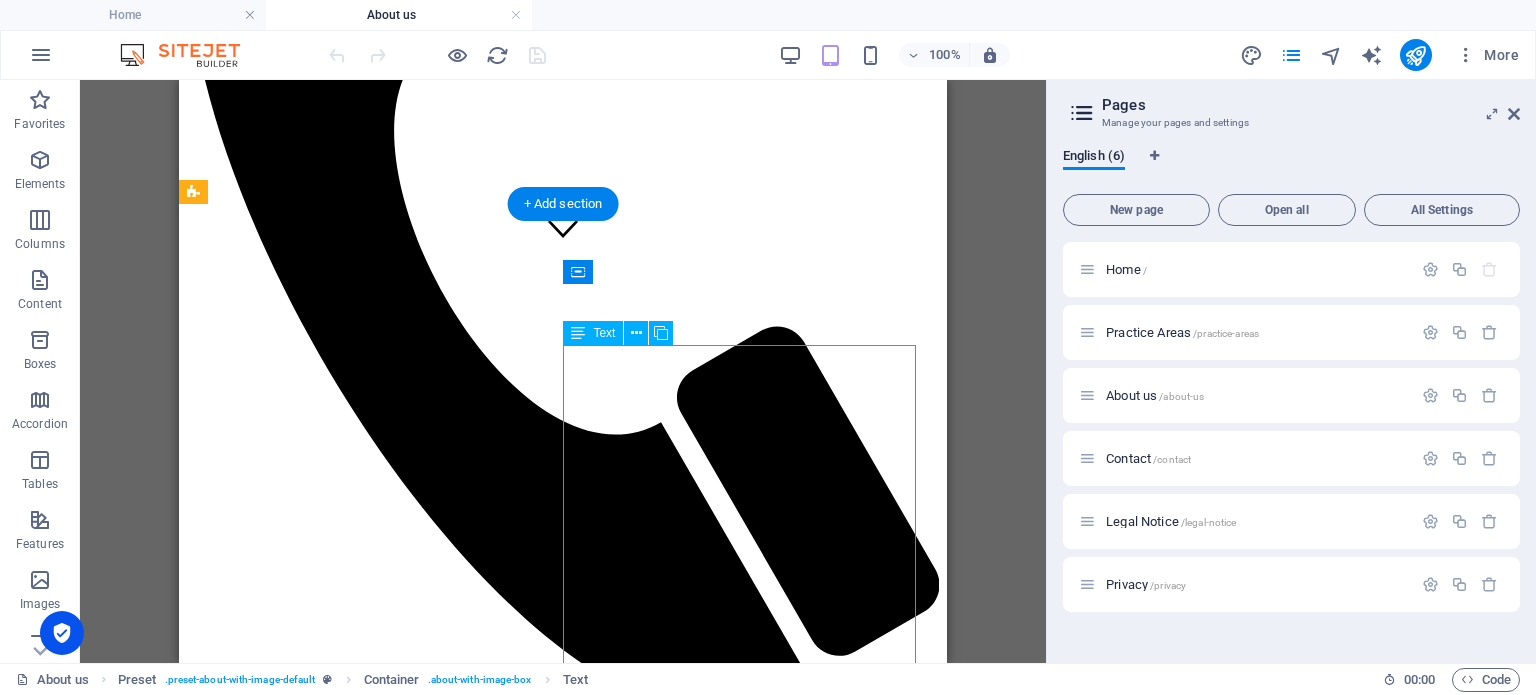 click on "Lorem ipsum dolor sit amet, consetetur sadipscing elitr, sed diam nonumy eirmod tempor invidunt ut labore et dolore magna aliquyam erat, sed diam voluptua. At vero eos et accusam et [PERSON_NAME] duo [PERSON_NAME] et ea rebum. Stet clita kasd gubergren, no sea takimata sanctus est Lorem ipsum dolor sit amet. Lorem ipsum dolor sit amet, consetetur sadipscing elitr, sed diam nonumy eirmod tempor invidunt ut labore et dolore magna aliquyam erat, sed diam voluptua. At vero eos et accusam et [PERSON_NAME] duo [PERSON_NAME] et ea rebum. Stet clita kasd gubergren, no sea takimata sanctus est Lorem ipsum dolor sit amet. Lorem ipsum dolor sit amet, consetetur sadipscing elitr, sed diam nonumy eirmod tempor invidunt ut labore et dolore magna aliquyam erat, sed diam voluptua. At vero eos et accusam et [PERSON_NAME] duo [PERSON_NAME] et ea rebum. Stet clita kasd gubergren, no sea takimata sanctus est Lorem ipsum dolor sit amet." at bounding box center [563, 4869] 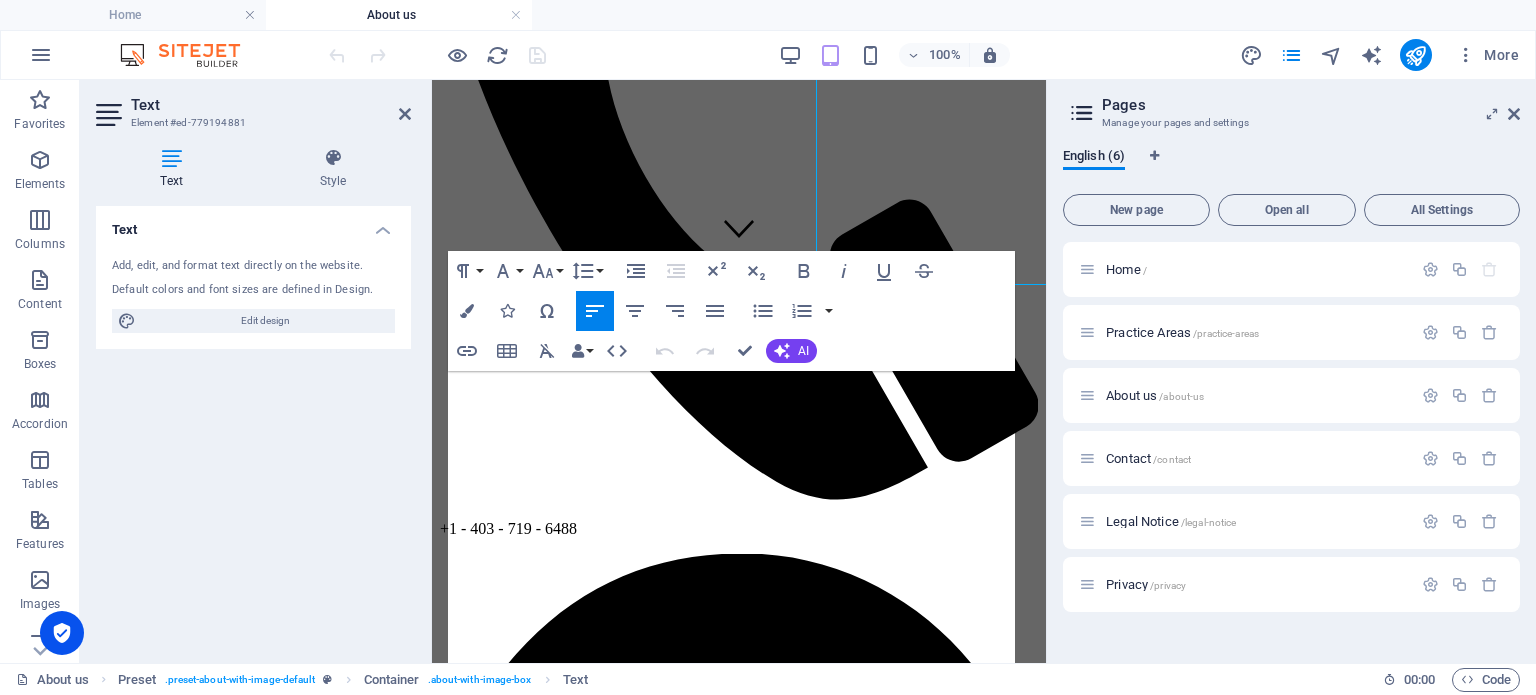 click on "Insert Link Insert Table Clear Formatting Data Bindings Company First name Last name Street ZIP code City Email Phone Mobile Fax Custom field 1 Custom field 2 Custom field 3 Custom field 4 Custom field 5 Custom field 6 HTML" at bounding box center (542, 351) 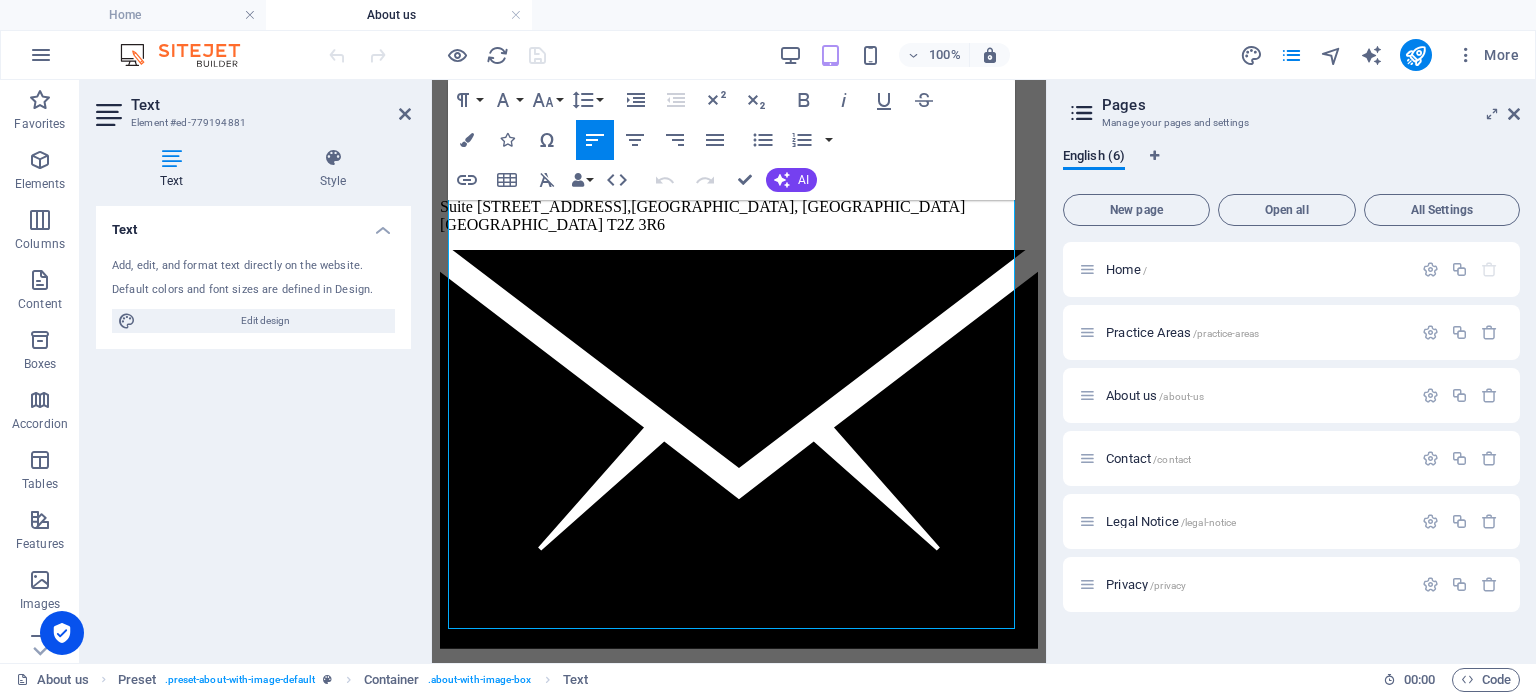 scroll, scrollTop: 1805, scrollLeft: 0, axis: vertical 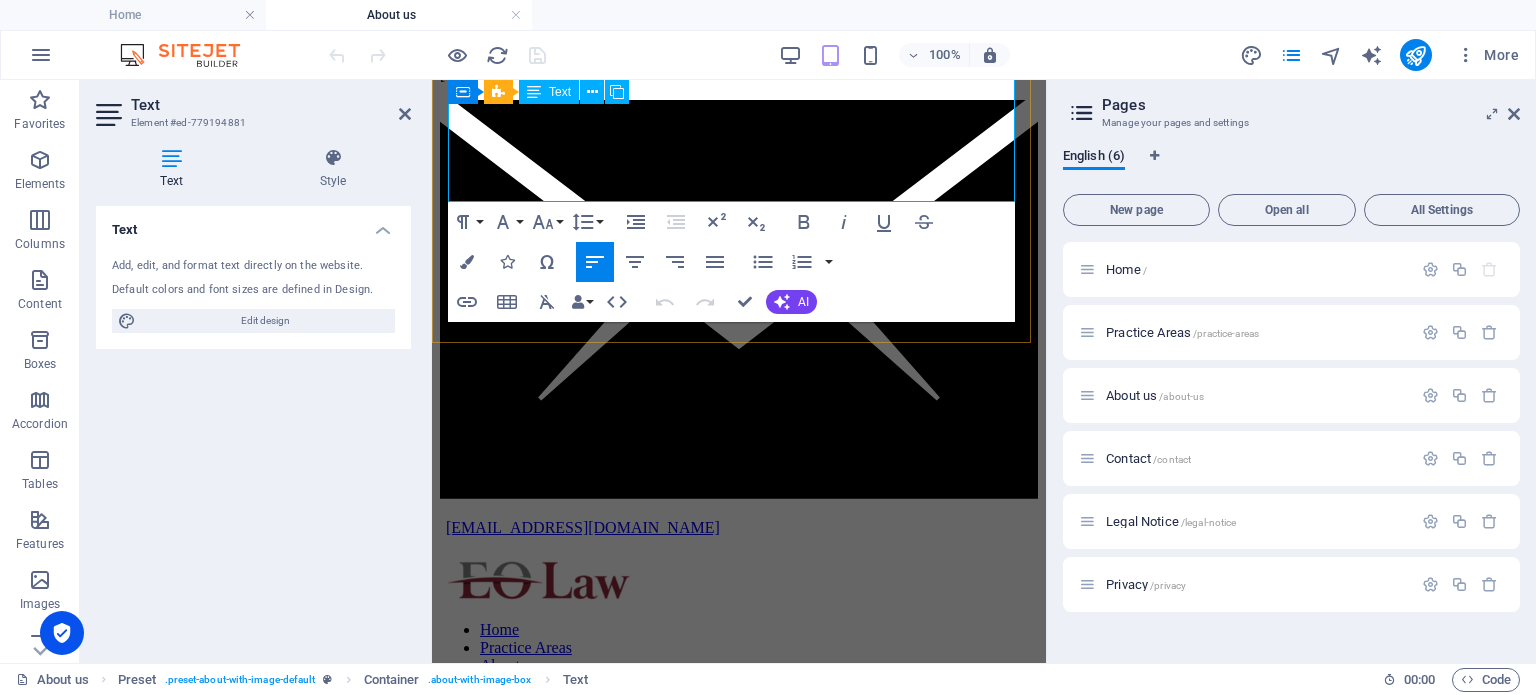 drag, startPoint x: 448, startPoint y: 386, endPoint x: 967, endPoint y: 191, distance: 554.424 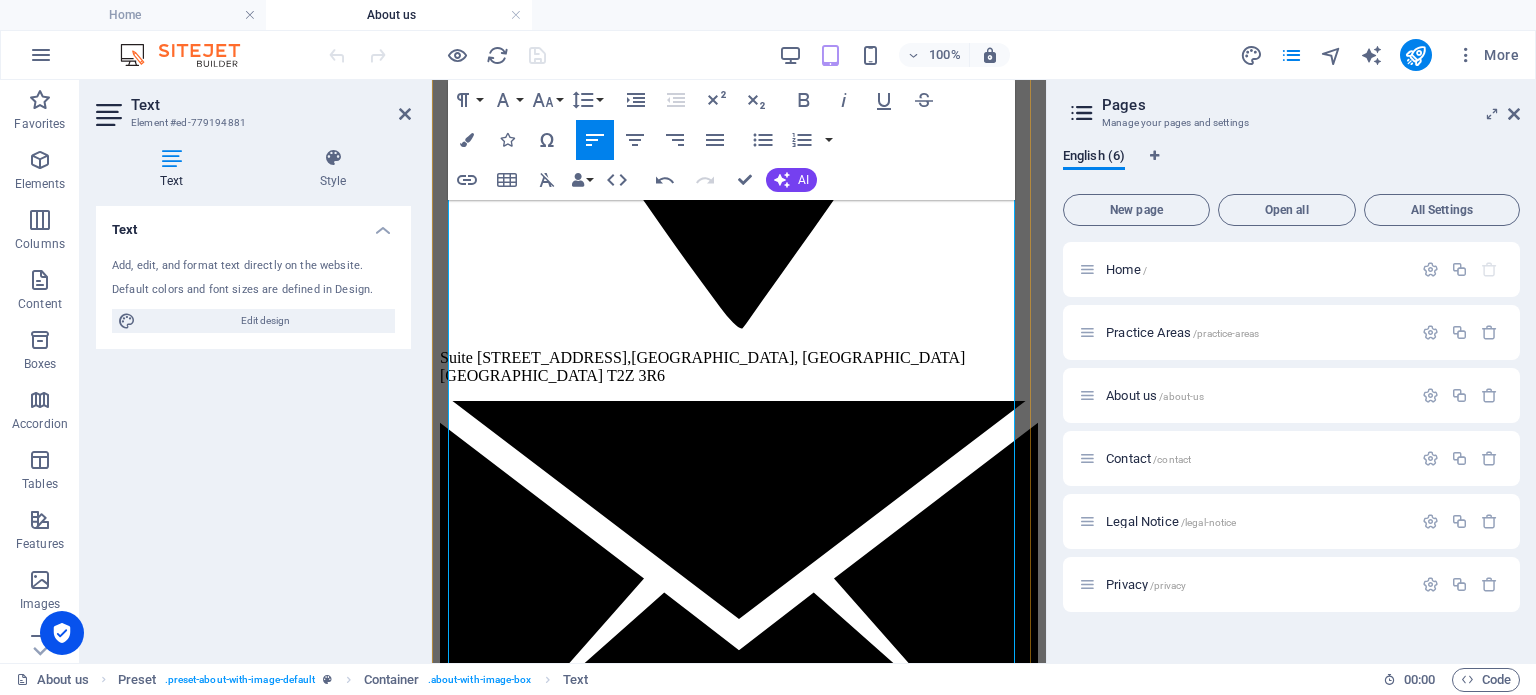 scroll, scrollTop: 1505, scrollLeft: 0, axis: vertical 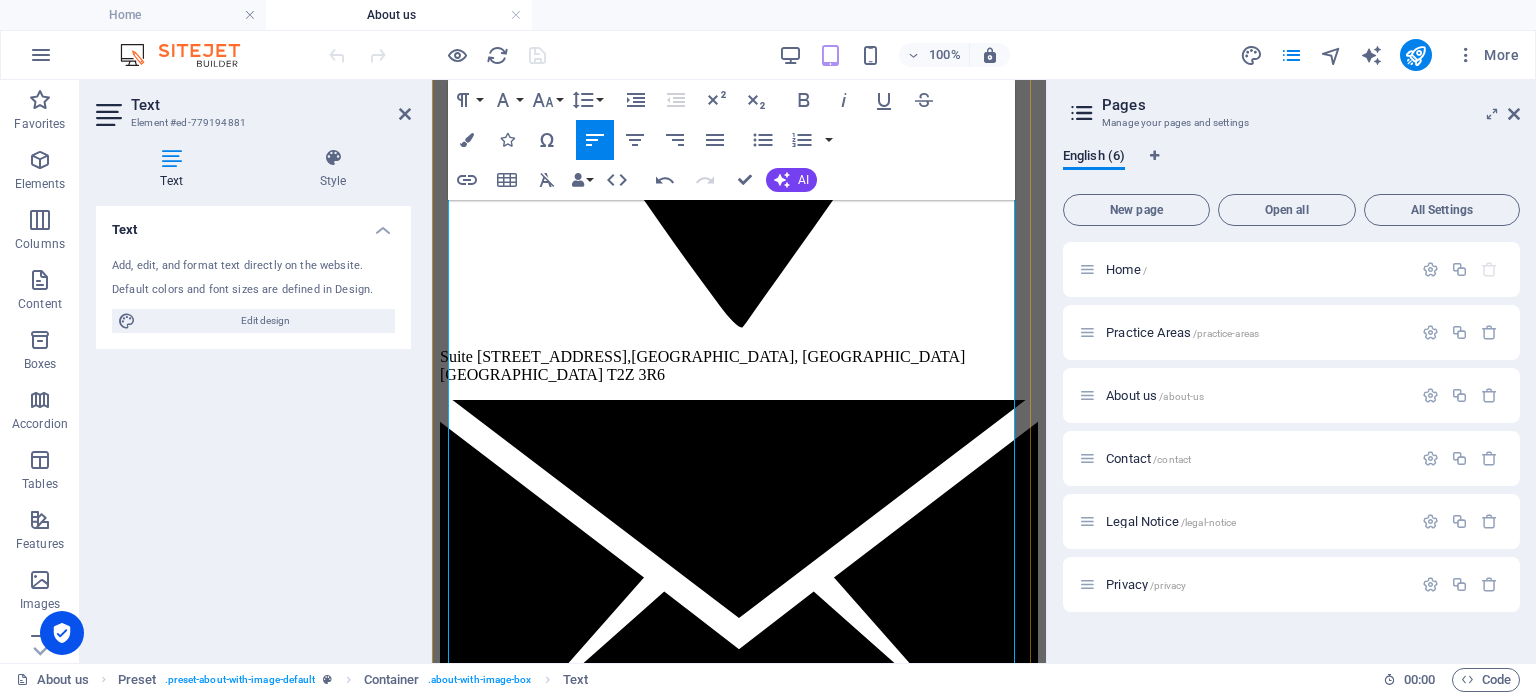 click on "Personal Injury Business Incorporation and Transactions Real Estate (Buying & Selling Property) Civil Litigation Family Law (Divorce, Custody & Support) Criminal Defence Immigration Matters [PERSON_NAME], Estates, and Estate Administration Notary Public Services" at bounding box center (739, 3305) 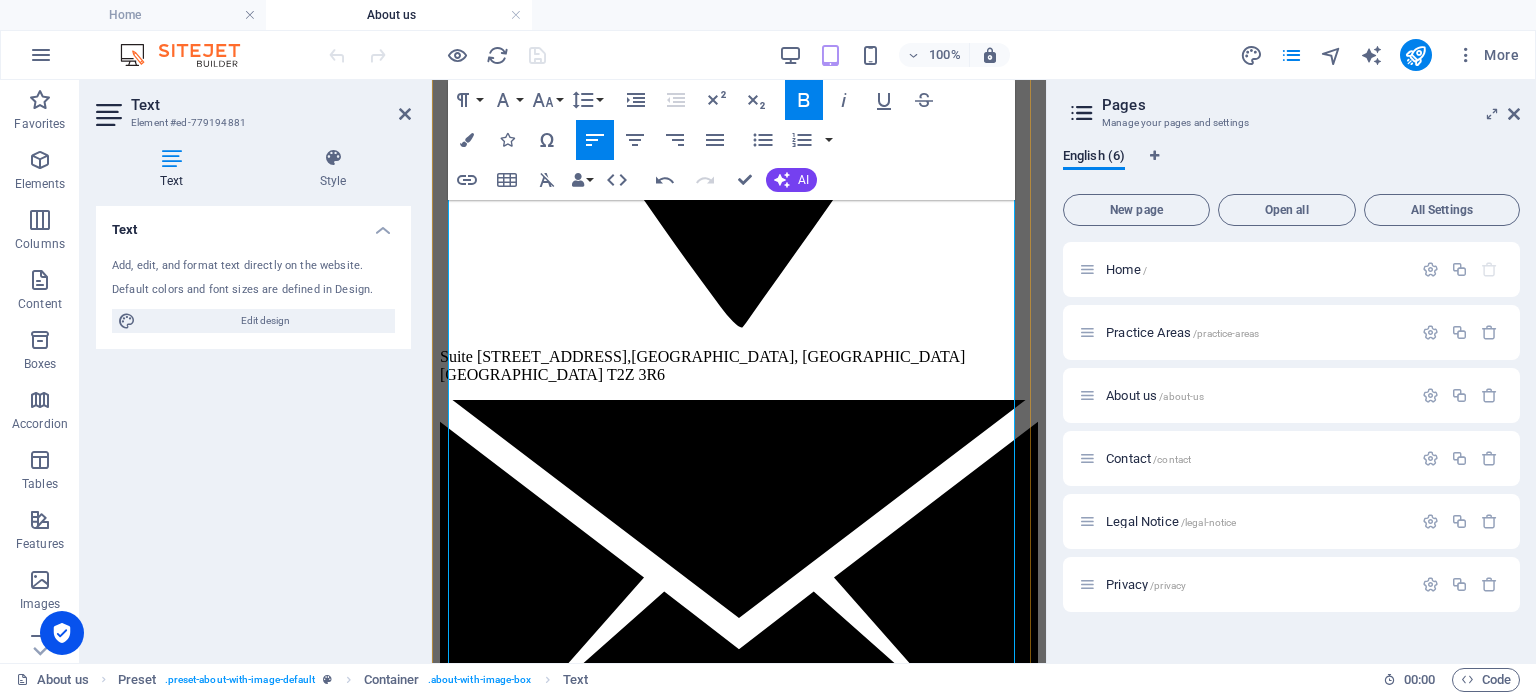 click on "Business Incorporation and Transactions" at bounding box center (620, 3202) 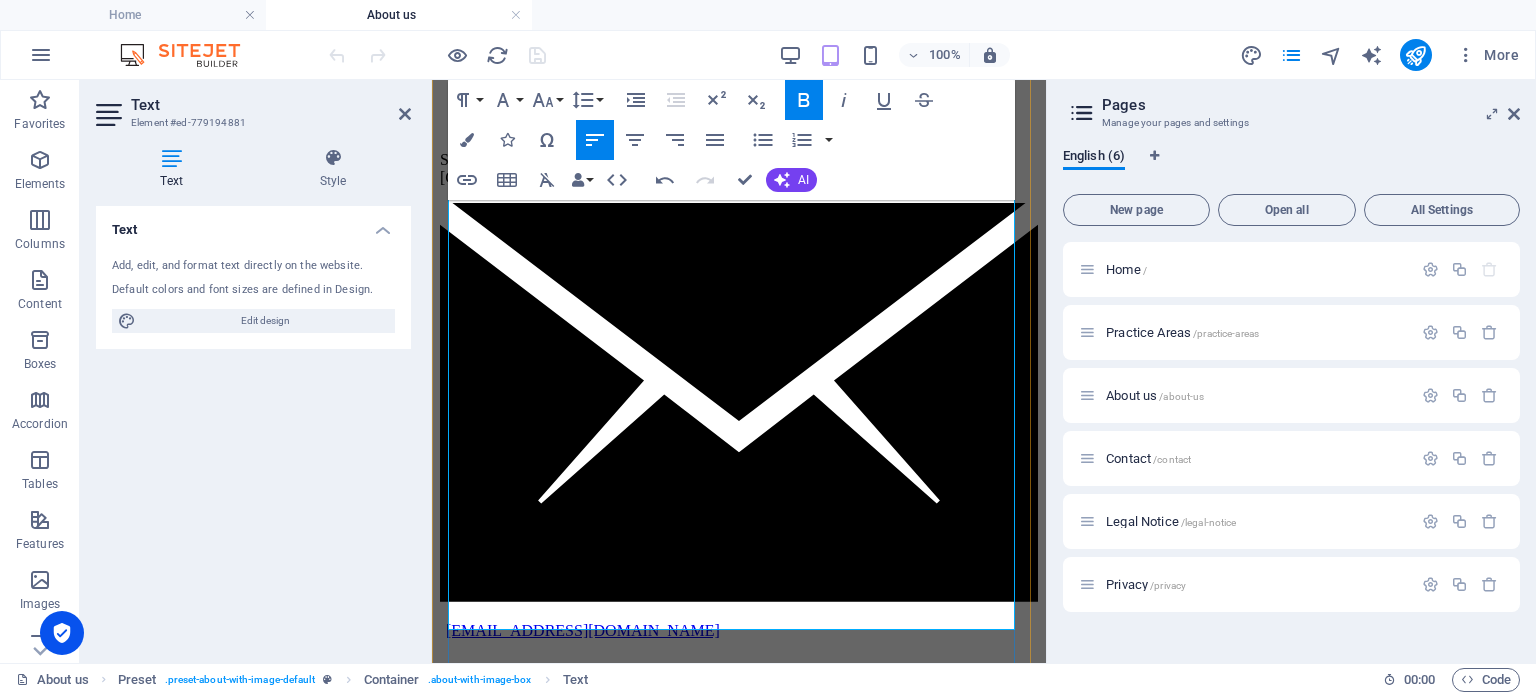 scroll, scrollTop: 1705, scrollLeft: 0, axis: vertical 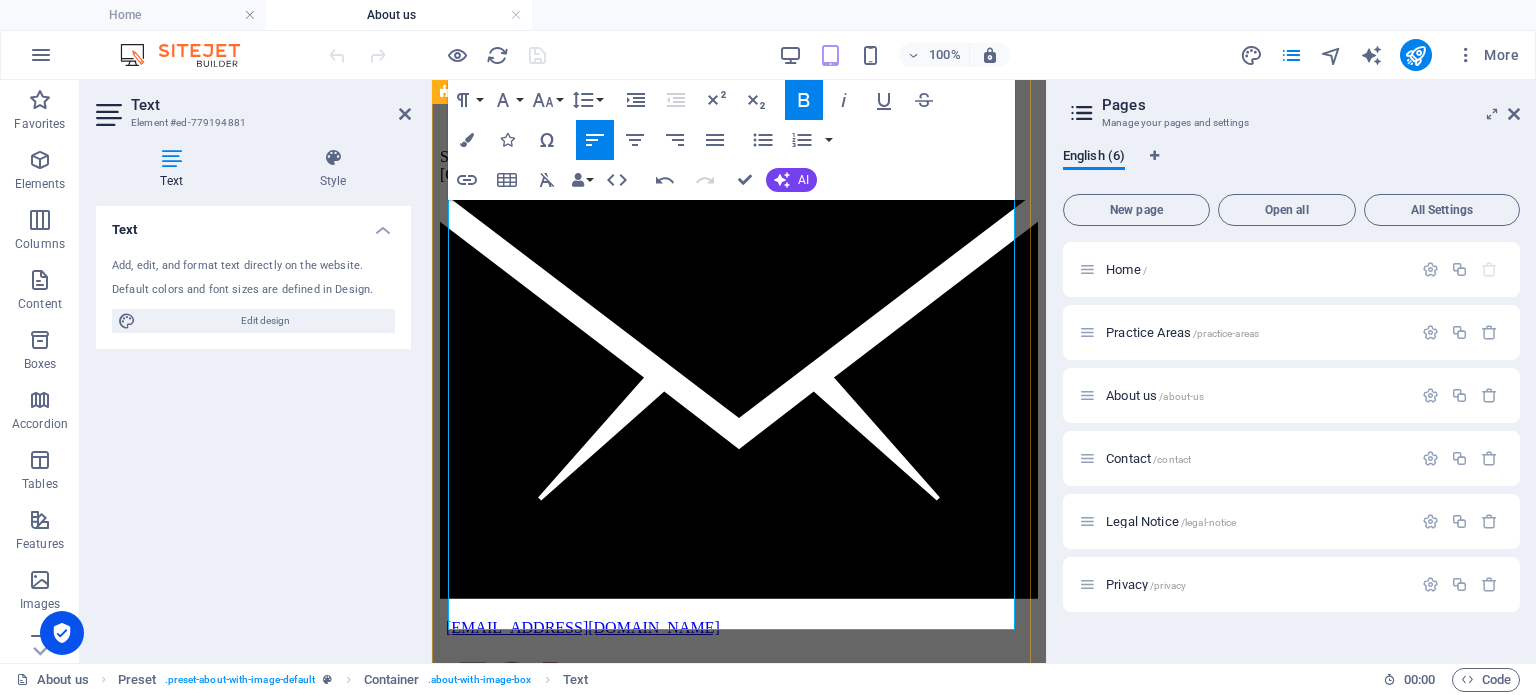 drag, startPoint x: 560, startPoint y: 618, endPoint x: 444, endPoint y: 591, distance: 119.1008 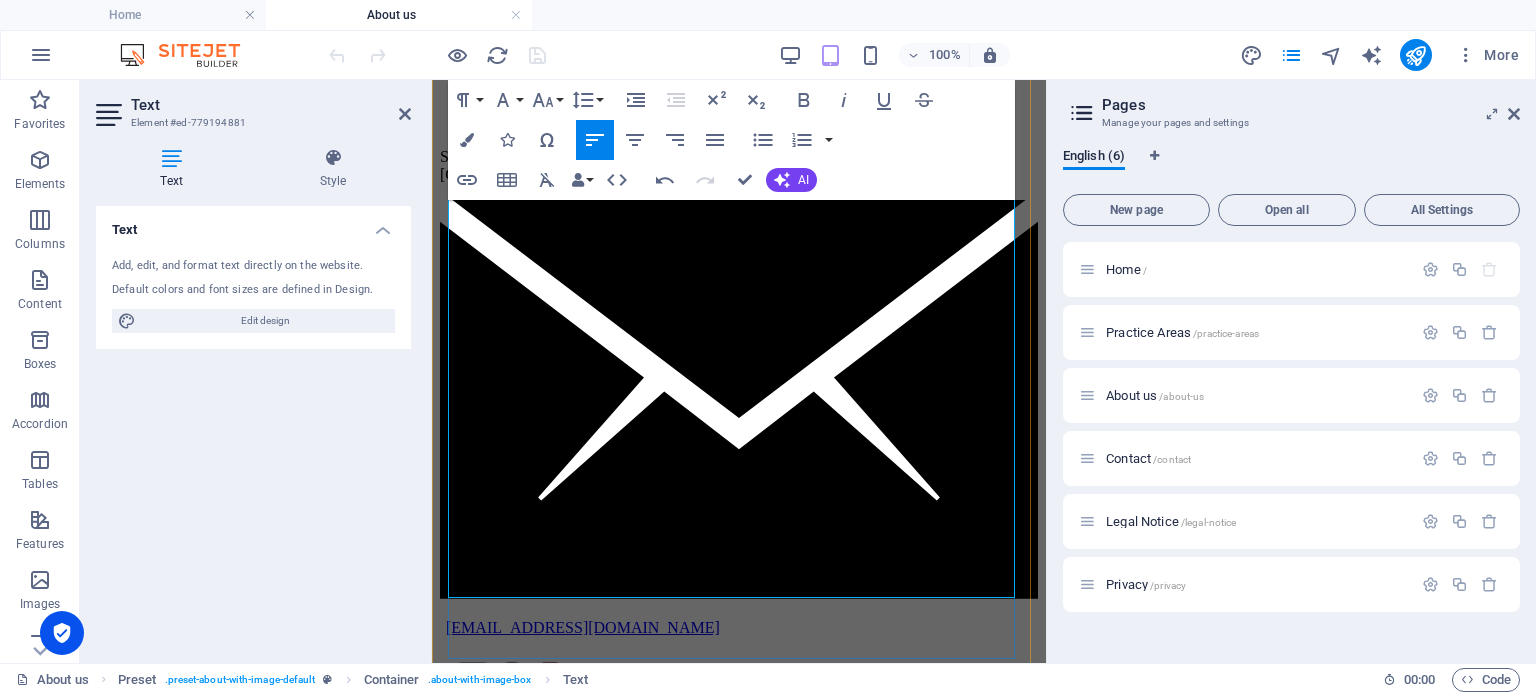 click at bounding box center [739, 3431] 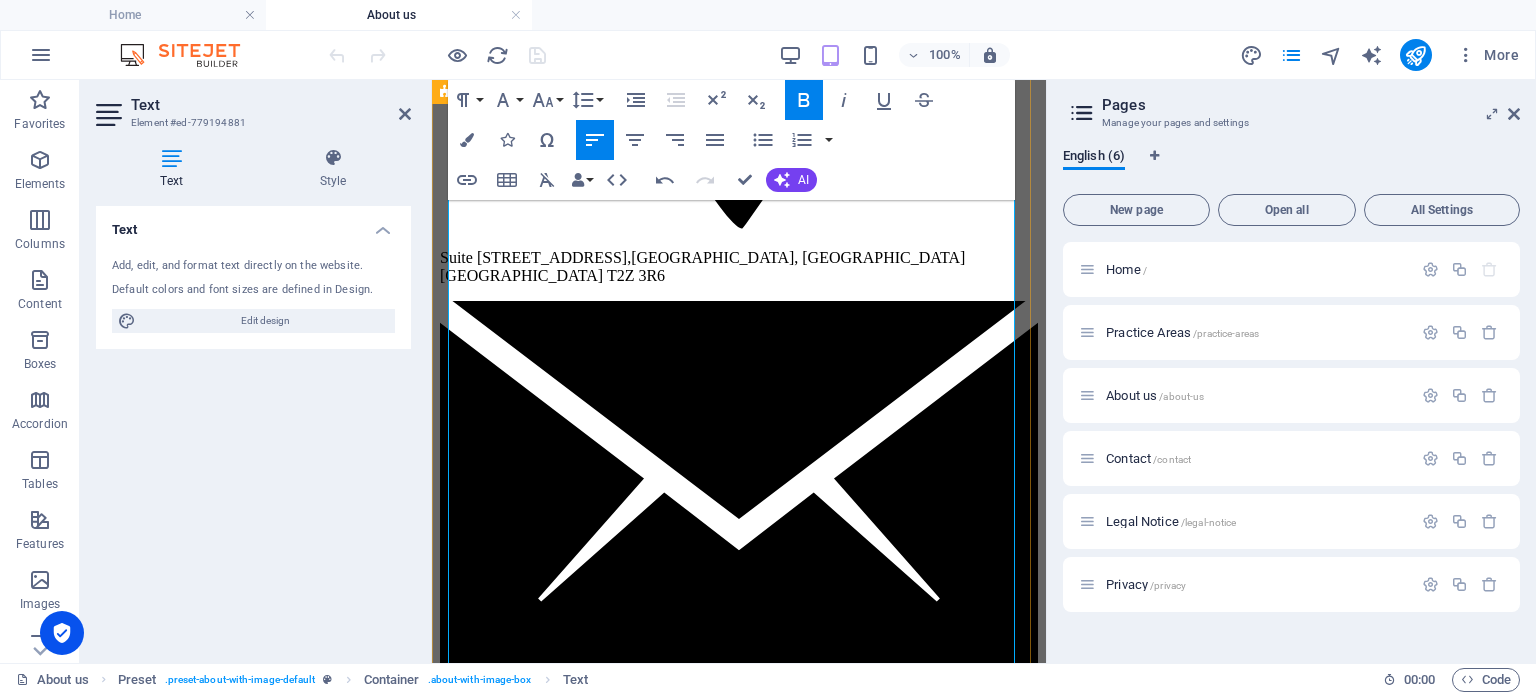 scroll, scrollTop: 1605, scrollLeft: 0, axis: vertical 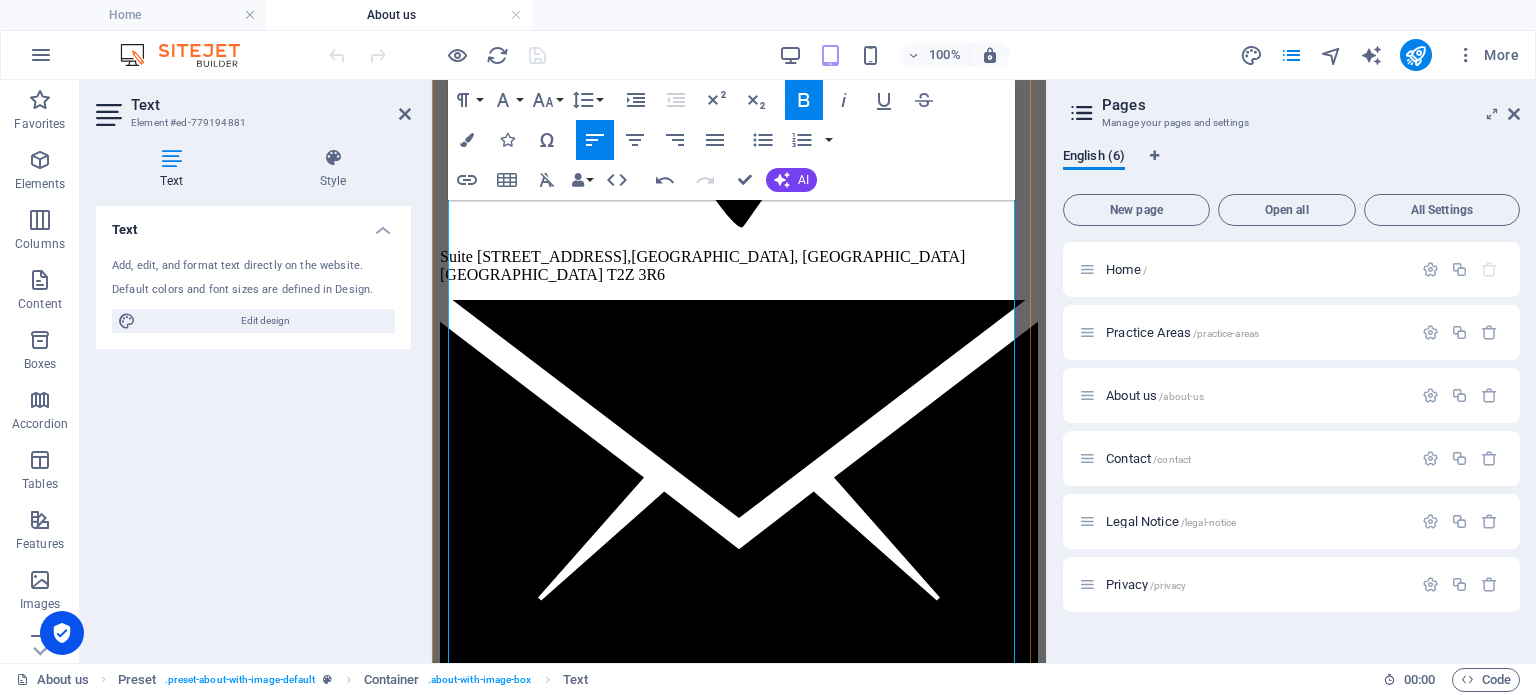 drag, startPoint x: 448, startPoint y: 297, endPoint x: 678, endPoint y: 485, distance: 297.05893 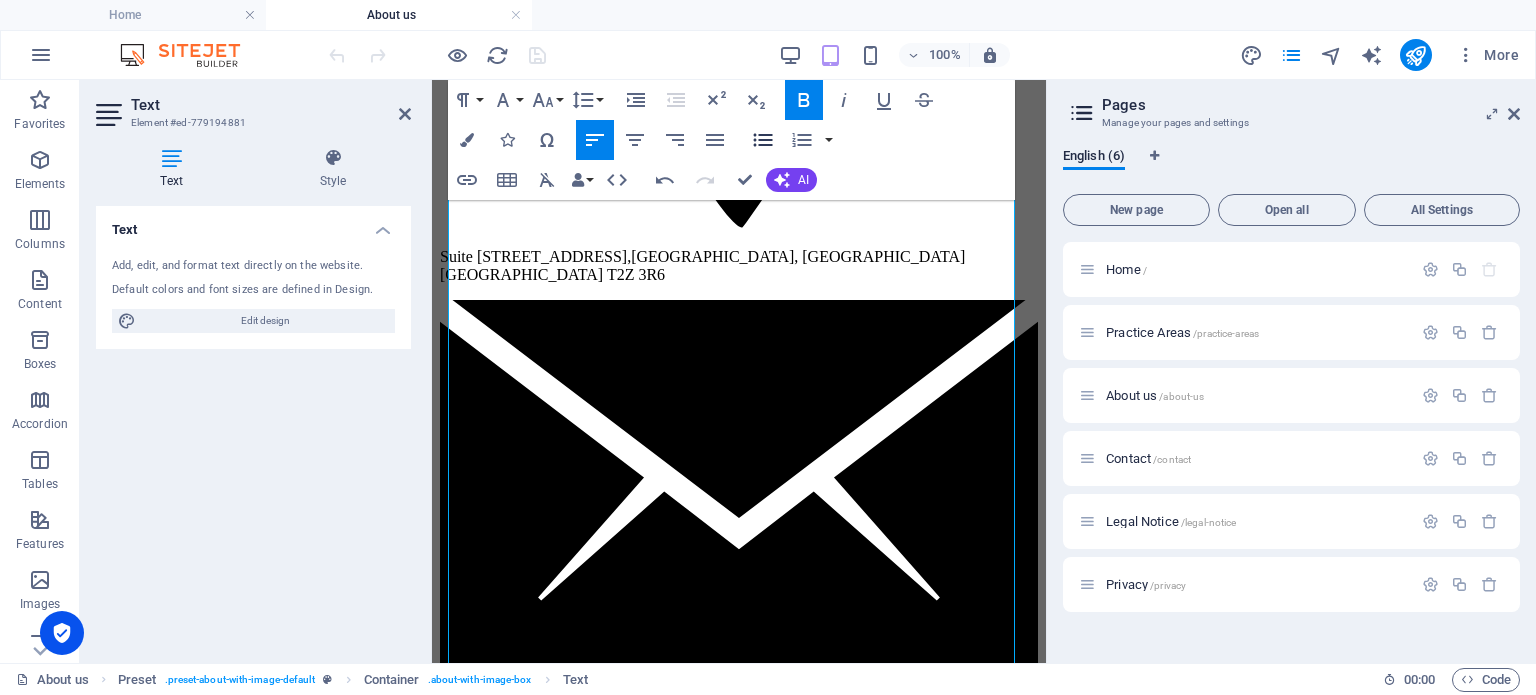 click 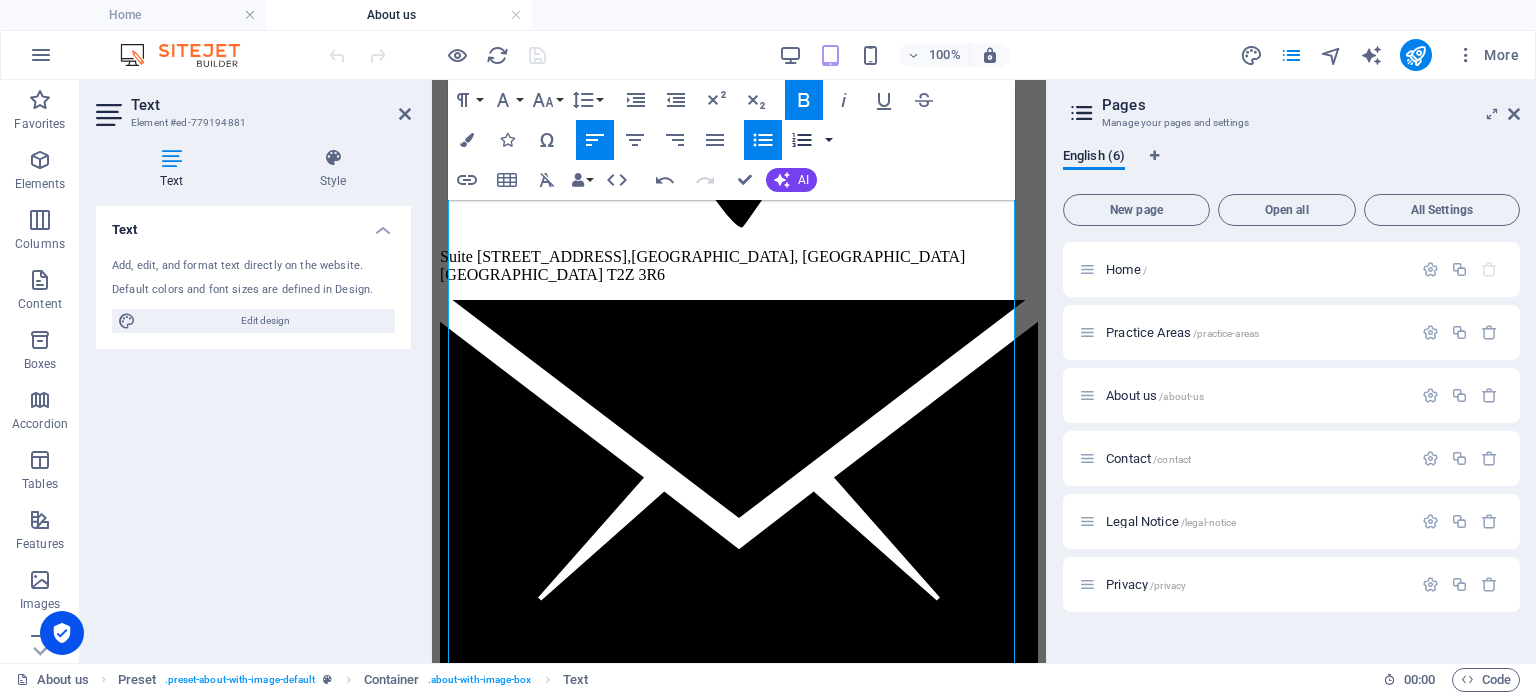click at bounding box center [829, 140] 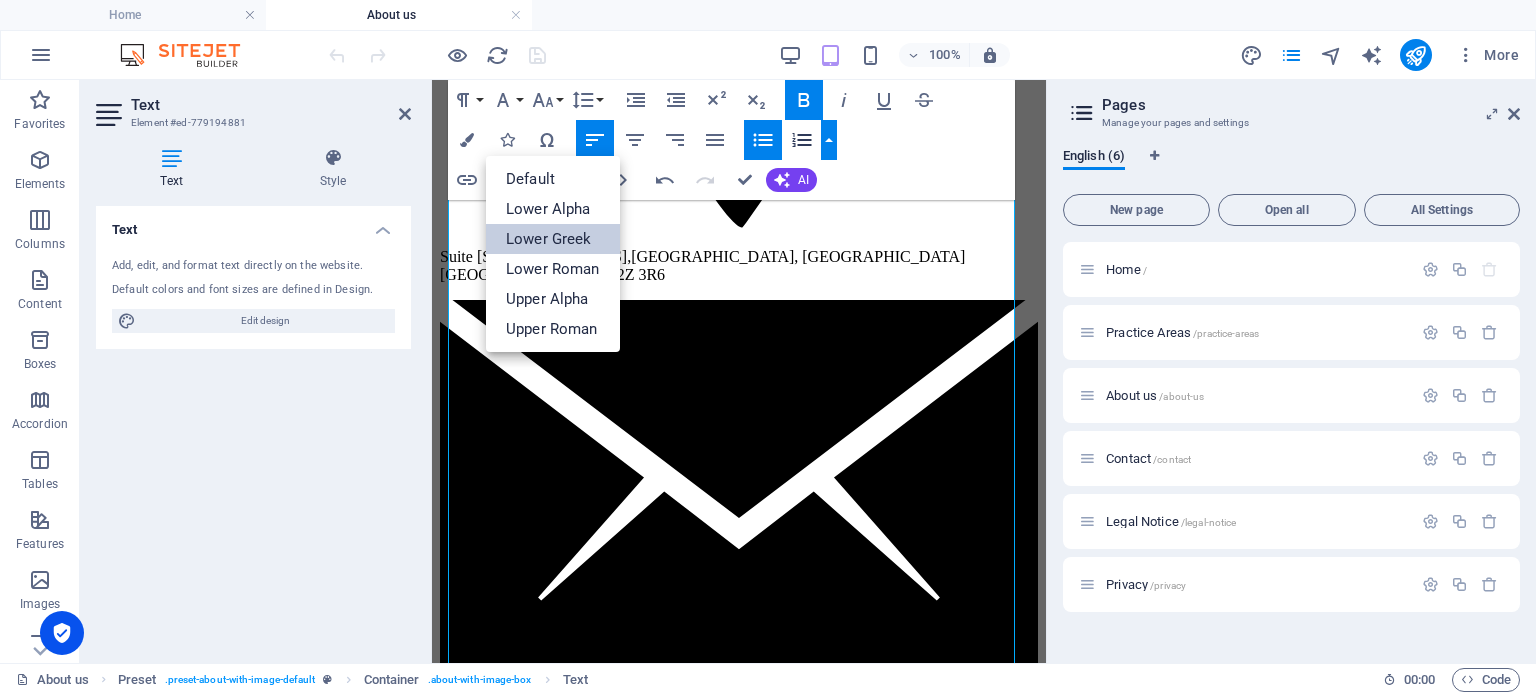 click on "Lower Greek" at bounding box center [553, 239] 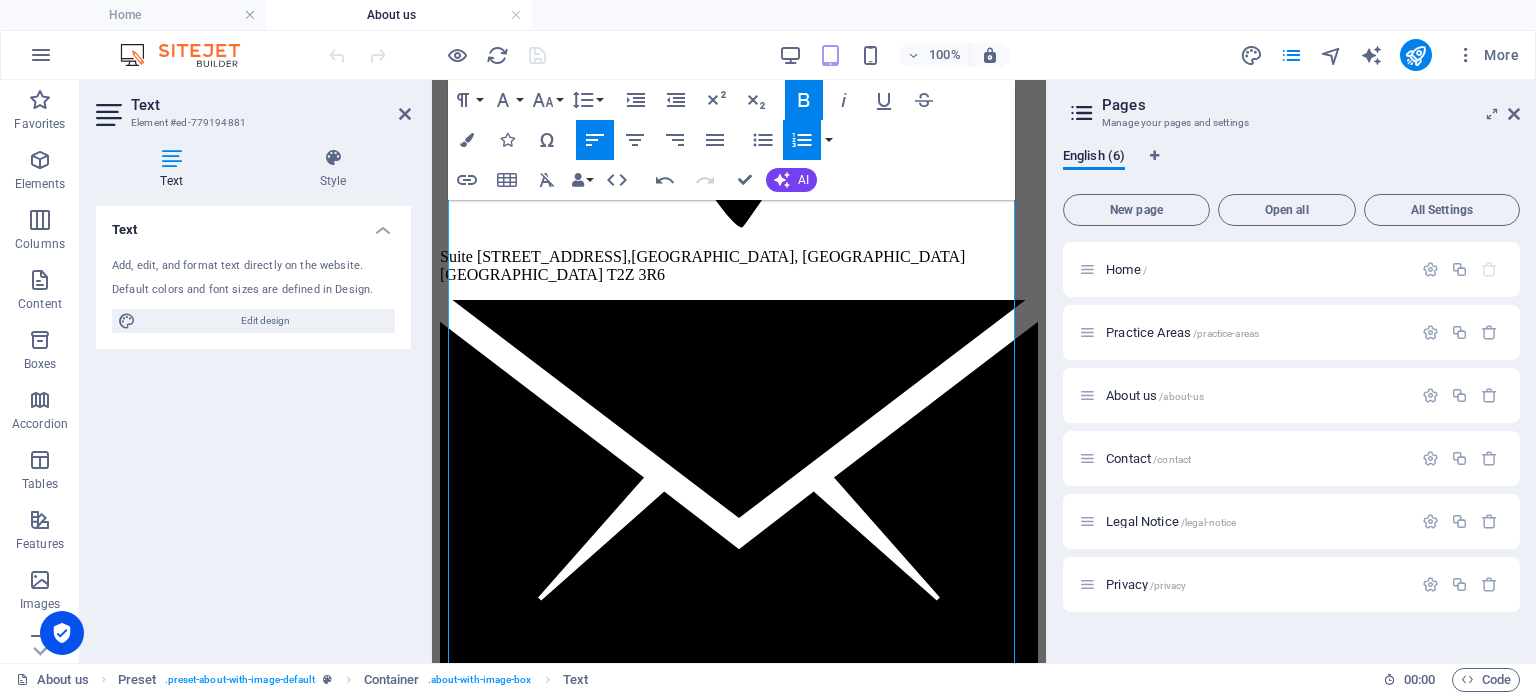 click at bounding box center (829, 140) 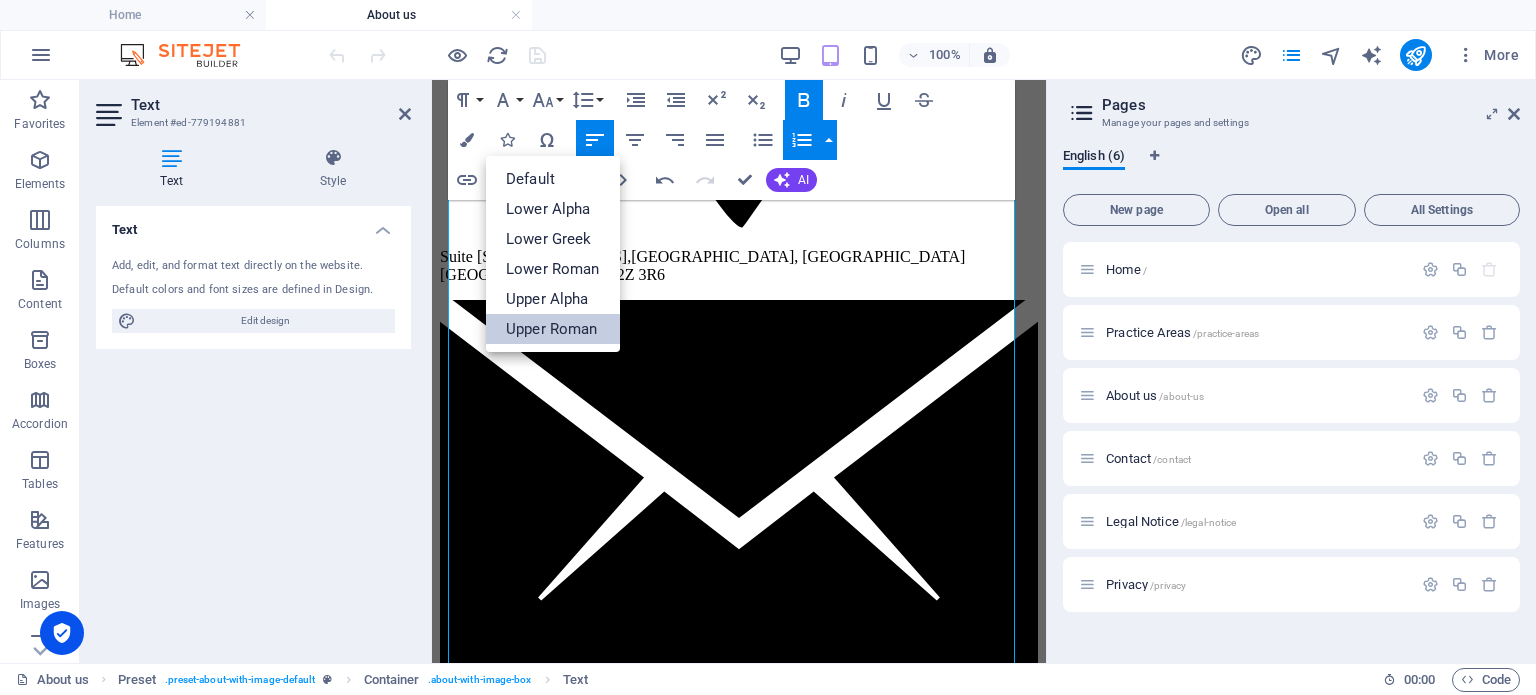 click on "Upper Roman" at bounding box center [553, 329] 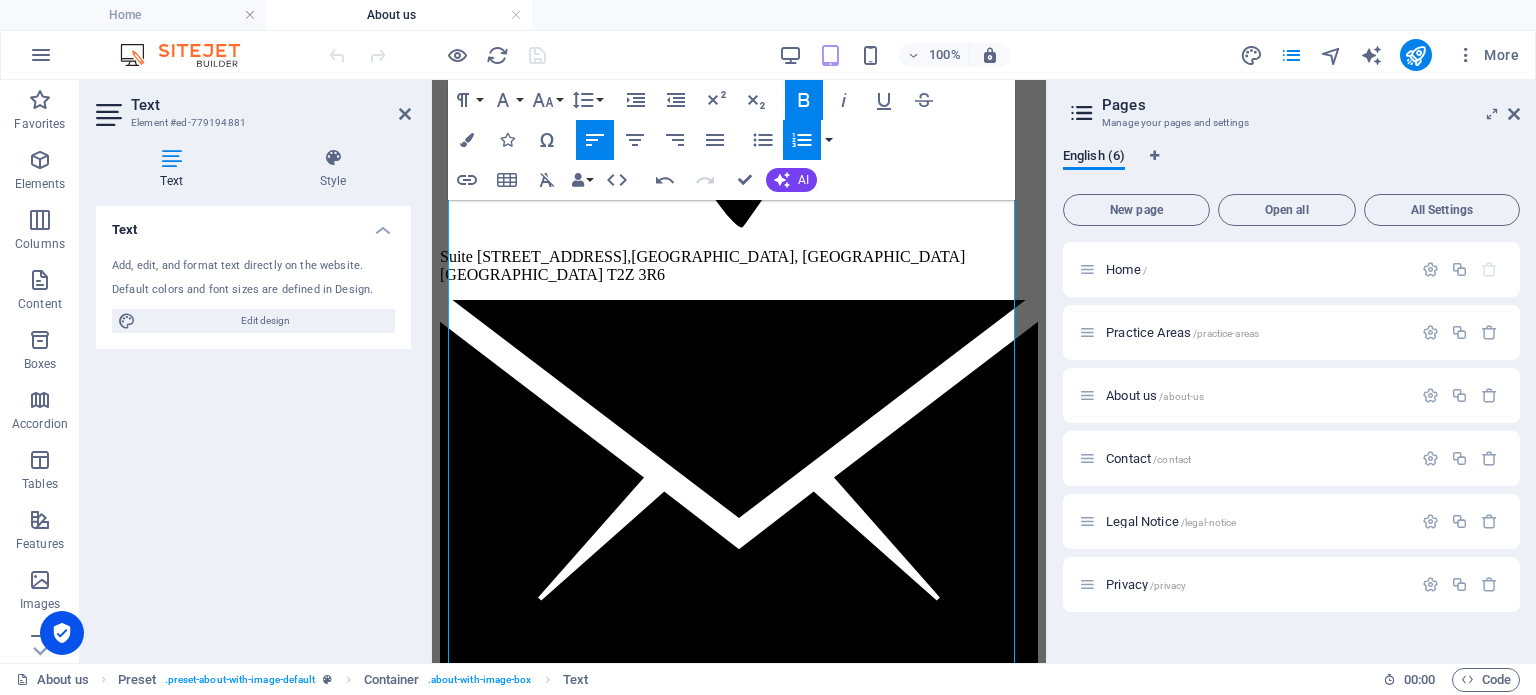 click at bounding box center [829, 140] 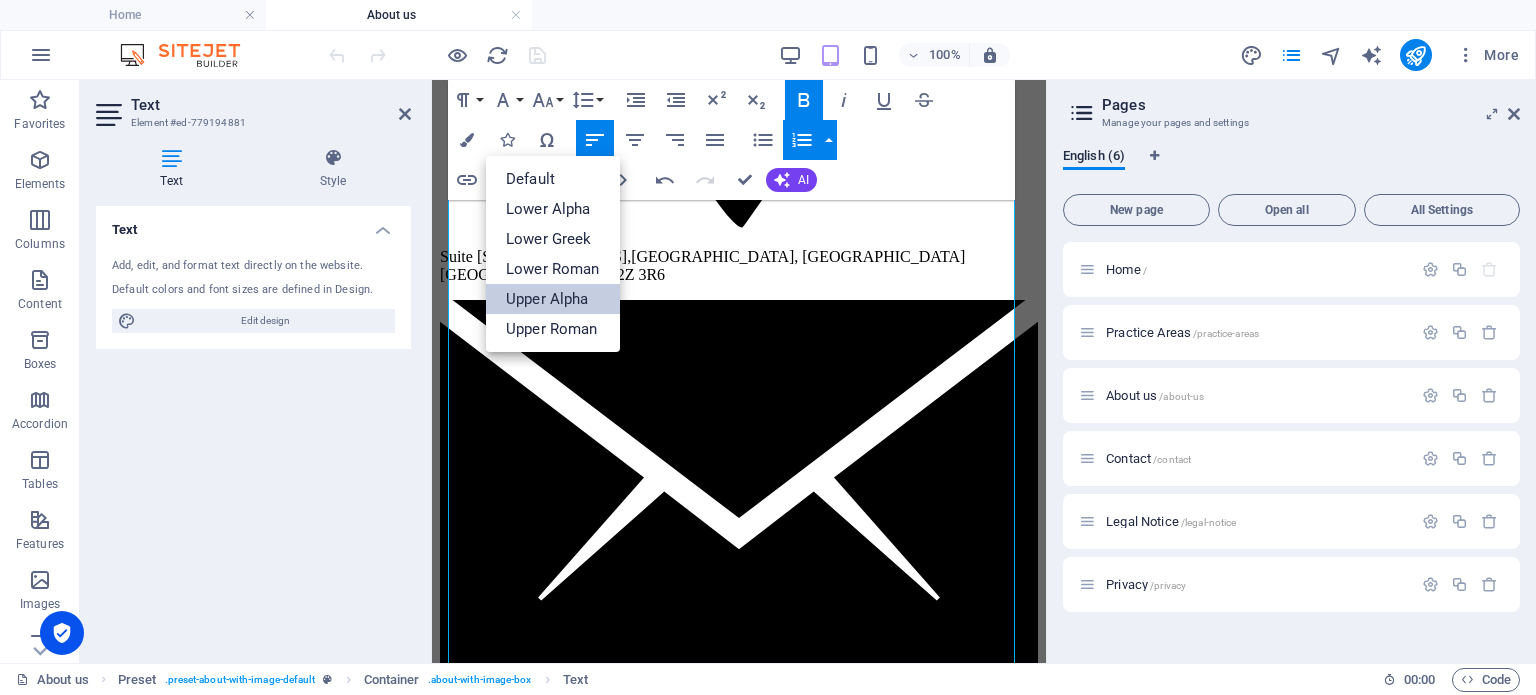 click on "Upper Alpha" at bounding box center [553, 299] 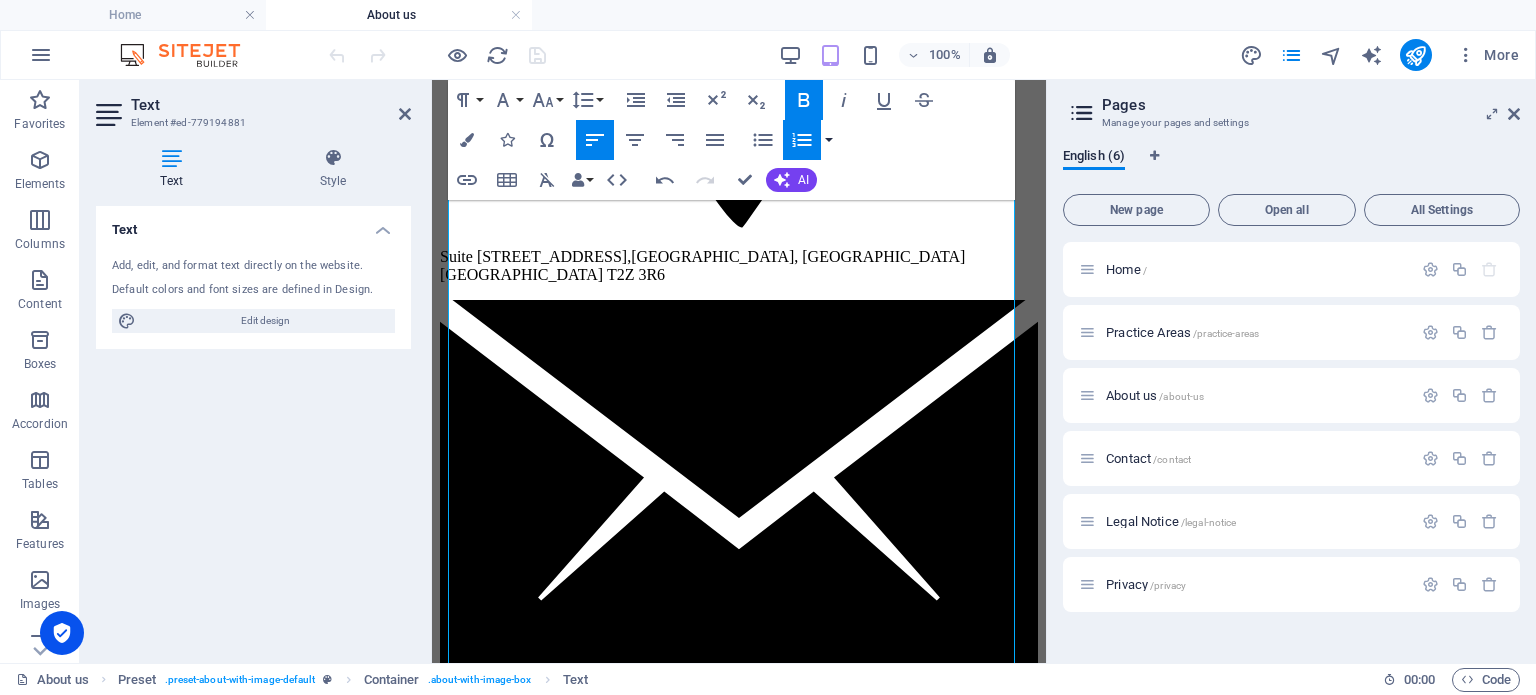 click at bounding box center [829, 140] 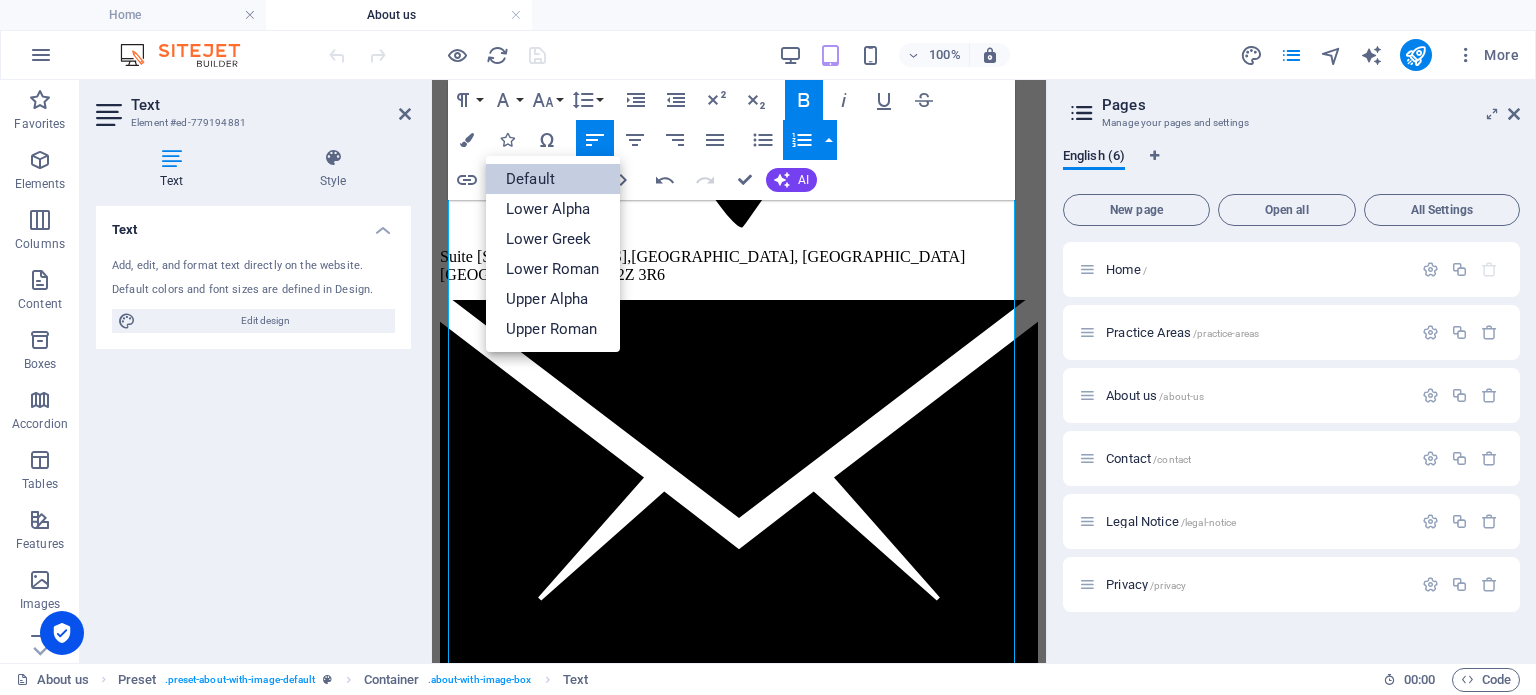 click on "Default" at bounding box center (553, 179) 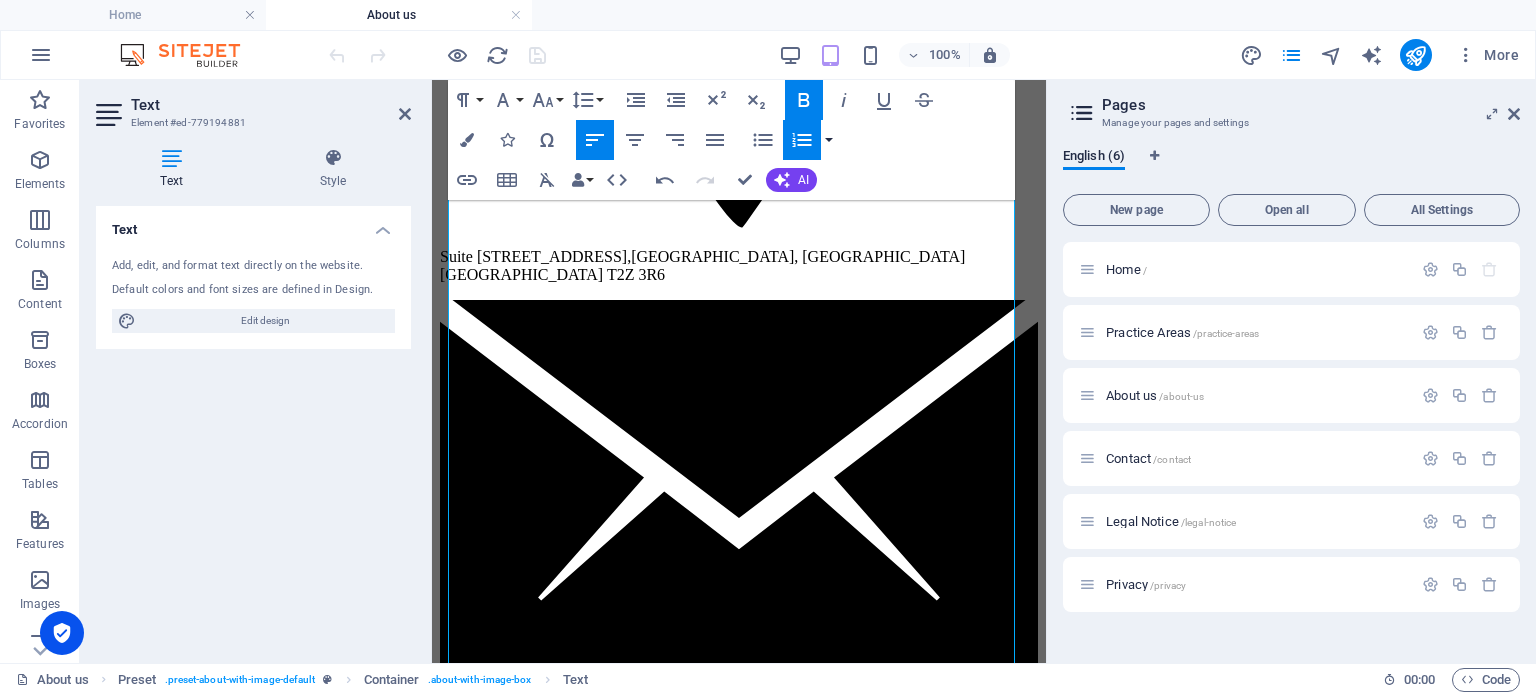 click at bounding box center [829, 140] 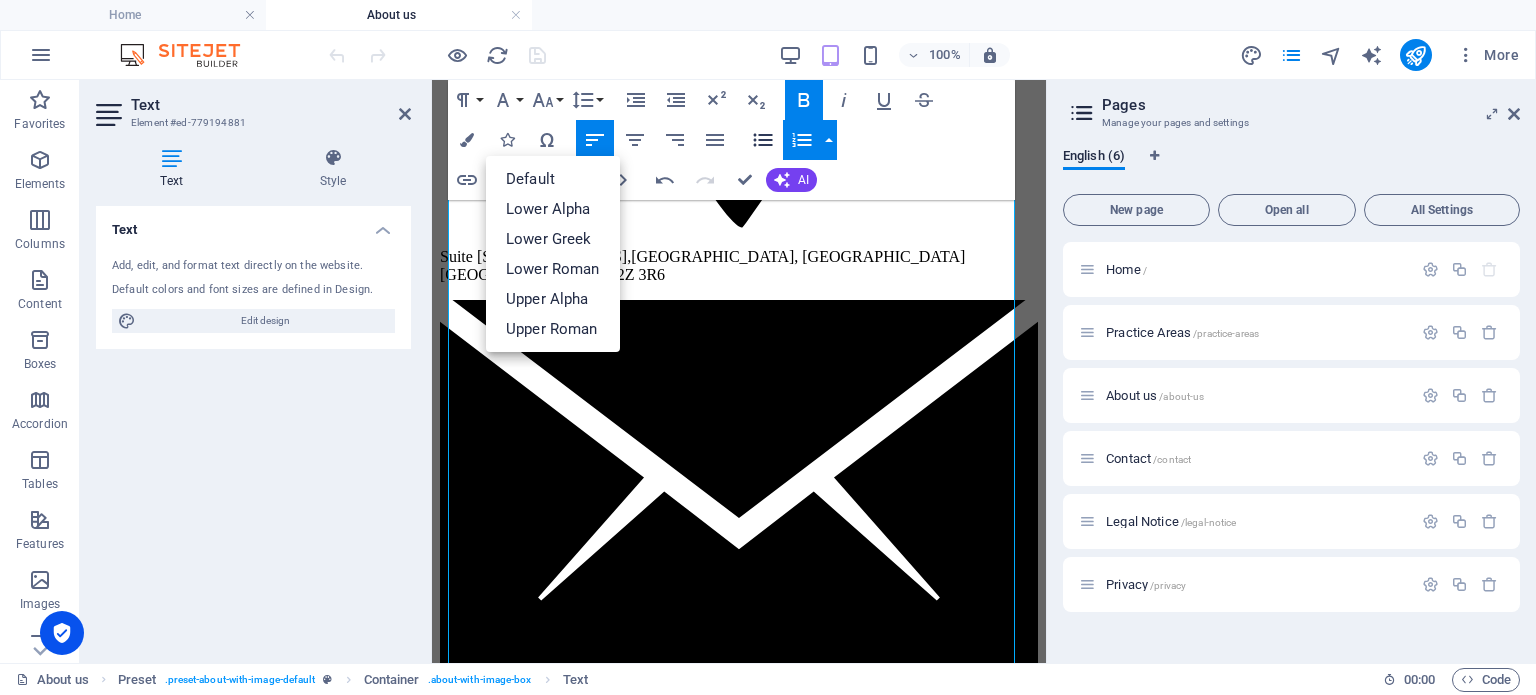 click 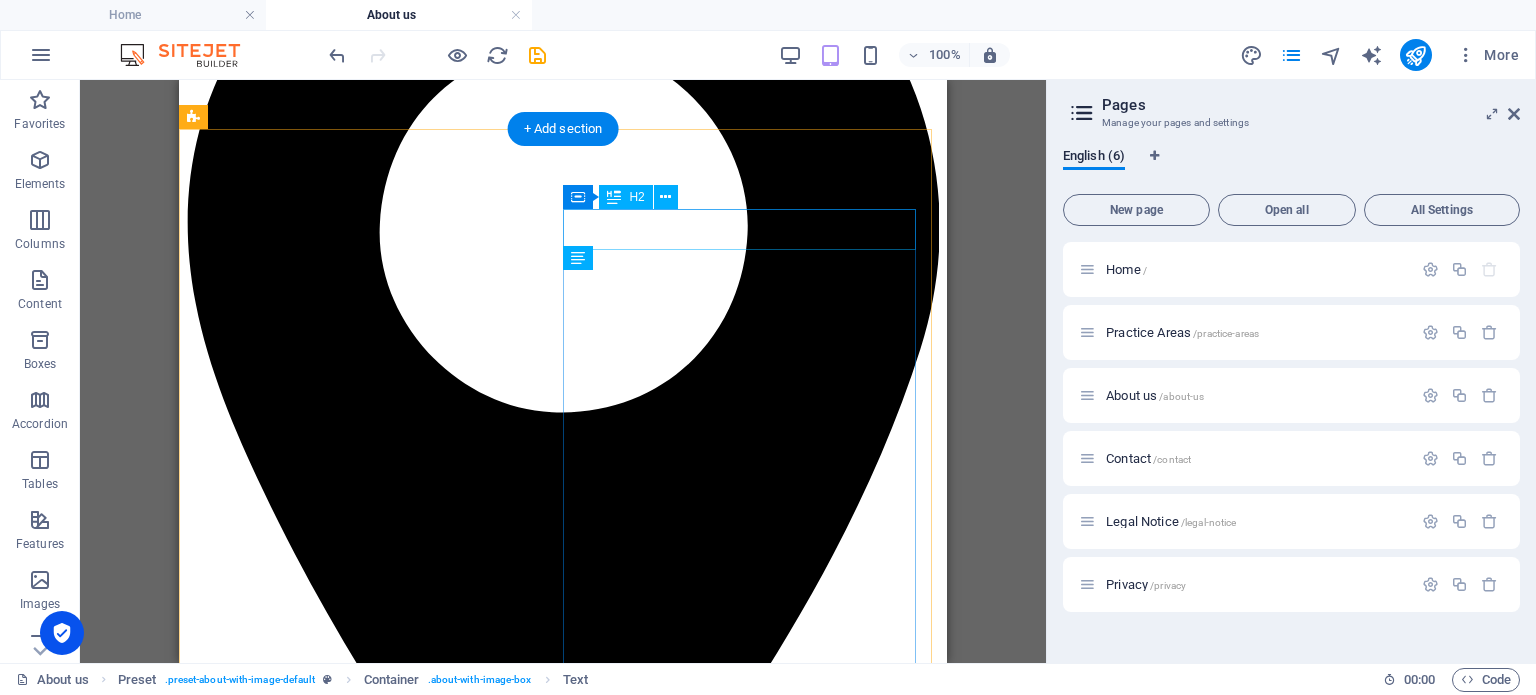 scroll, scrollTop: 475, scrollLeft: 0, axis: vertical 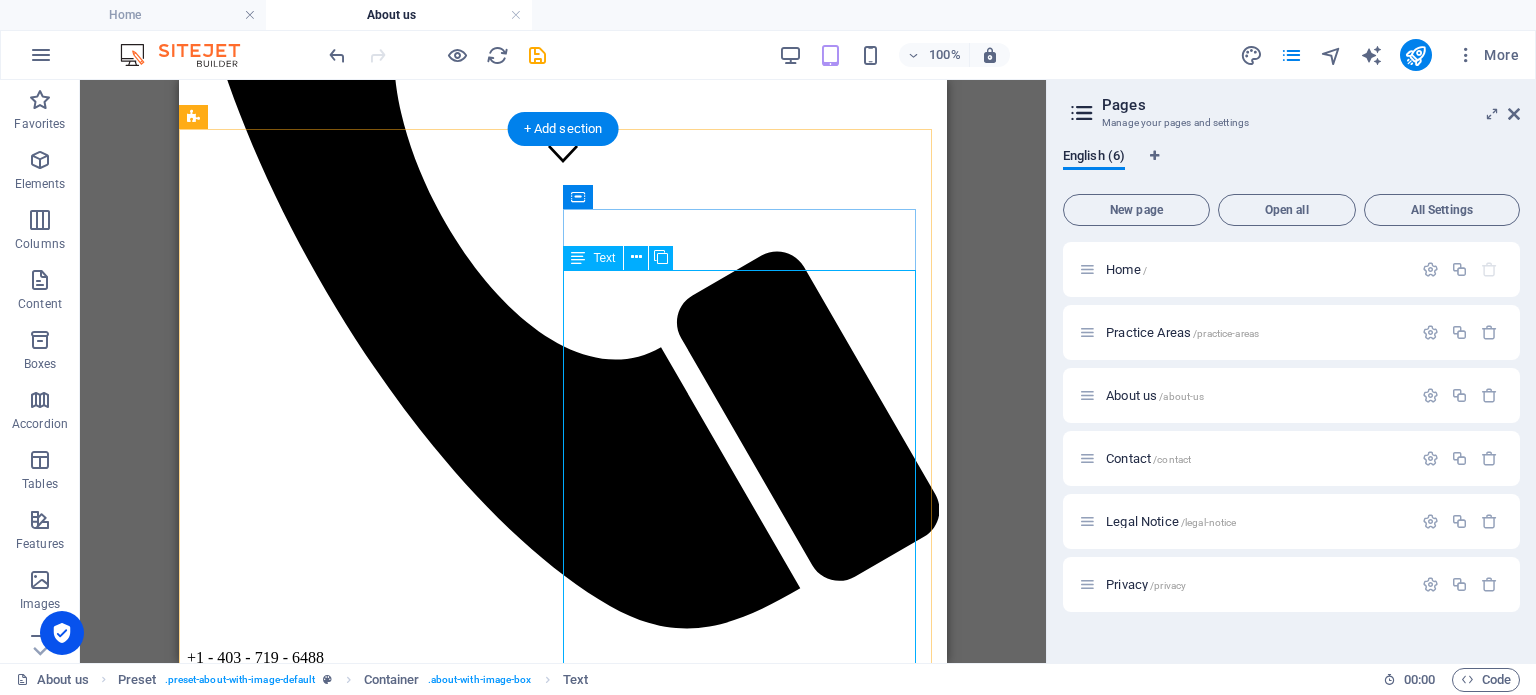 click on "Certainly! Here’s a polished and professional rewrite of your welcome message that retains your core message while improving clarity, tone, and flow: Welcome to EO Law — Where Results Matter. At EO Law, we’re dedicated to delivering results-driven legal representation with integrity, professionalism, and a personal touch. As the Principal Consultant, I bring over 26 years of experience in general legal practice, and I am deeply committed to ensuring every client receives the highest standard of care and advocacy. Legal matters can be complex and overwhelming — but you don’t have to face them alone. Our team is here to provide not only legal solutions but also the clarity and confidence you need to move forward. We offer a comprehensive range of legal services, including: Personal Injury Business Incorporation and Transactions Real Estate (Buying & Selling Property) Civil Litigation Family Law (Divorce, Custody & Support) Criminal Defence Immigration Matters [PERSON_NAME], Estates, and Estate Administration" at bounding box center [563, 4941] 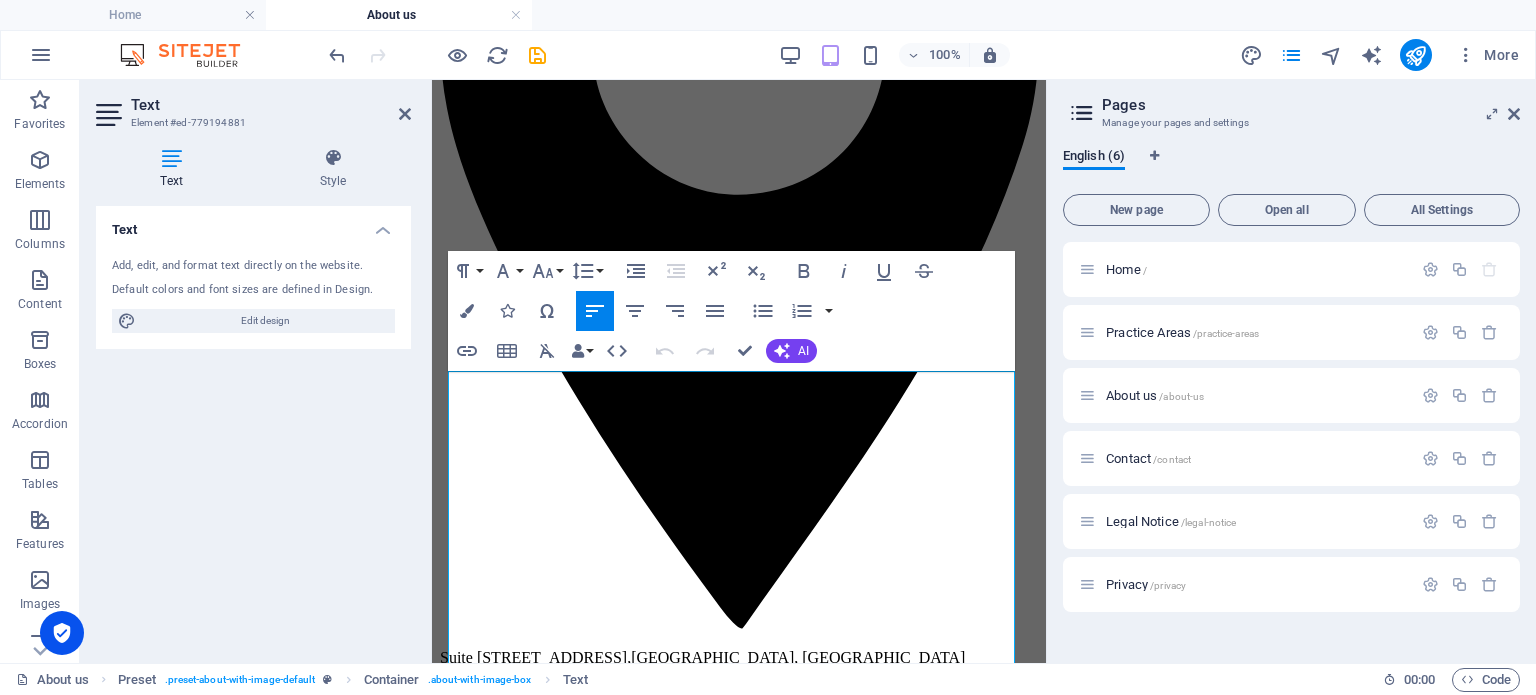 drag, startPoint x: 509, startPoint y: 431, endPoint x: 420, endPoint y: 379, distance: 103.077644 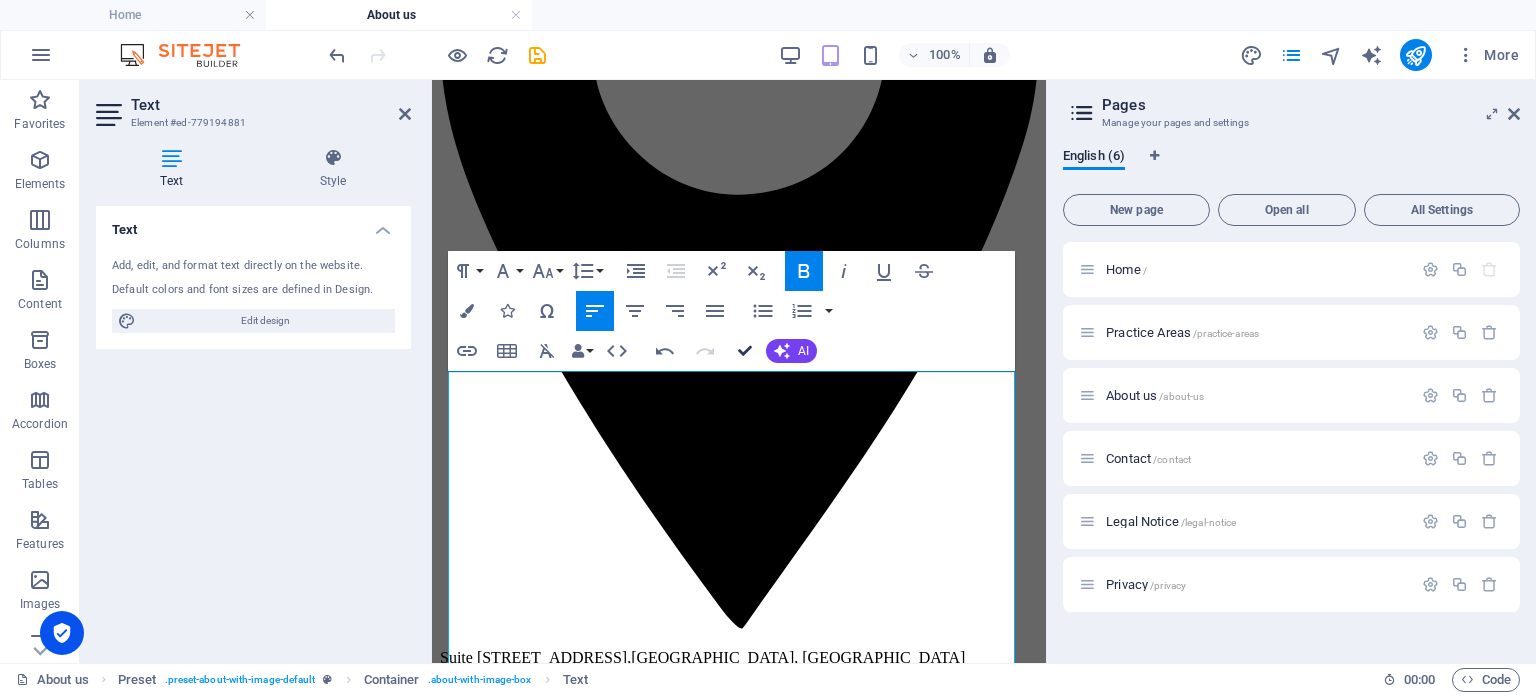 scroll, scrollTop: 373, scrollLeft: 0, axis: vertical 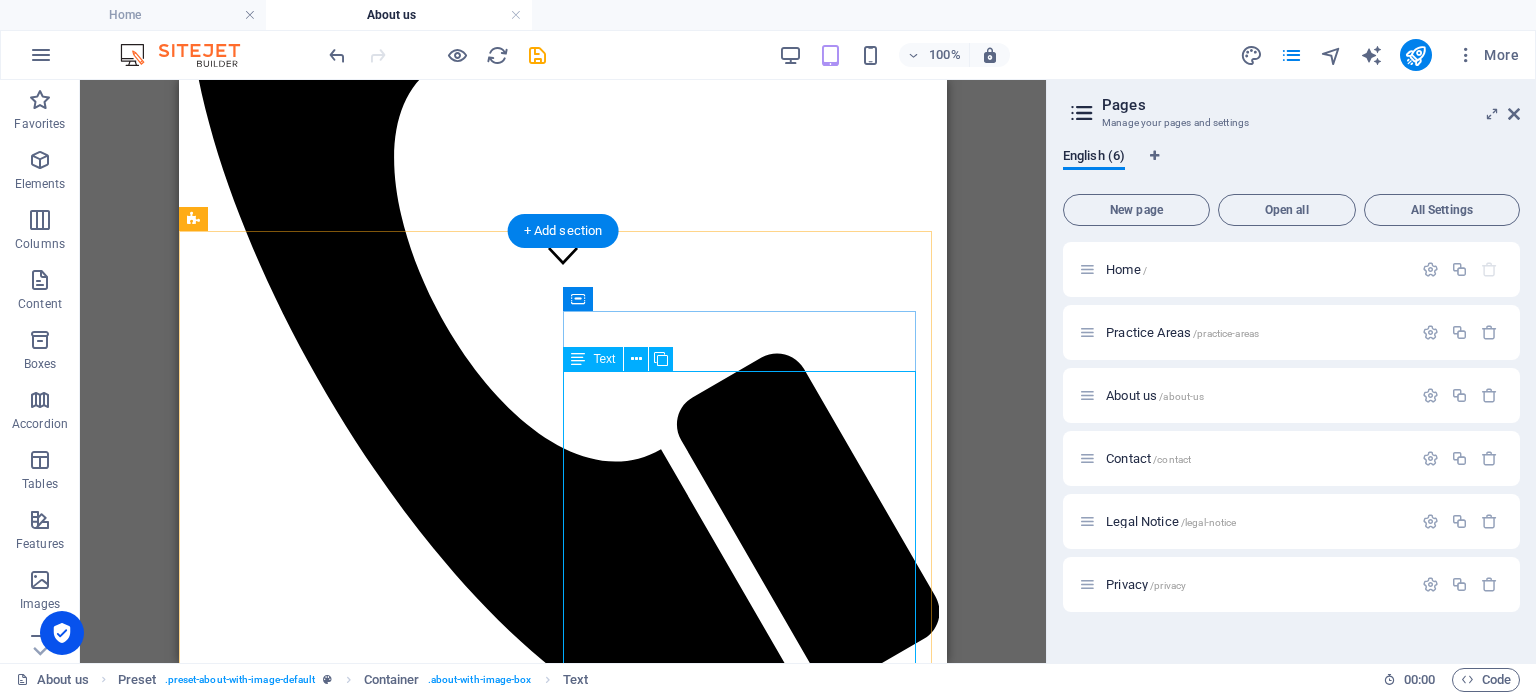 click on "Welcome to EO Law — Where Results Matter. At EO Law, we’re dedicated to delivering results-driven legal representation with integrity, professionalism, and a personal touch. As the Principal Consultant, I bring over 26 years of experience in general legal practice, and I am deeply committed to ensuring every client receives the highest standard of care and advocacy. Legal matters can be complex and overwhelming — but you don’t have to face them alone. Our team is here to provide not only legal solutions but also the clarity and confidence you need to move forward. We offer a comprehensive range of legal services, including: Personal Injury Business Incorporation and Transactions Real Estate (Buying & Selling Property) Civil Litigation Family Law (Divorce, Custody & Support) Criminal Defence Immigration Matters [PERSON_NAME], Estates, and Estate Administration Notary Public Services Thank you for considering EO Law. We look forward to working with you." at bounding box center [563, 5008] 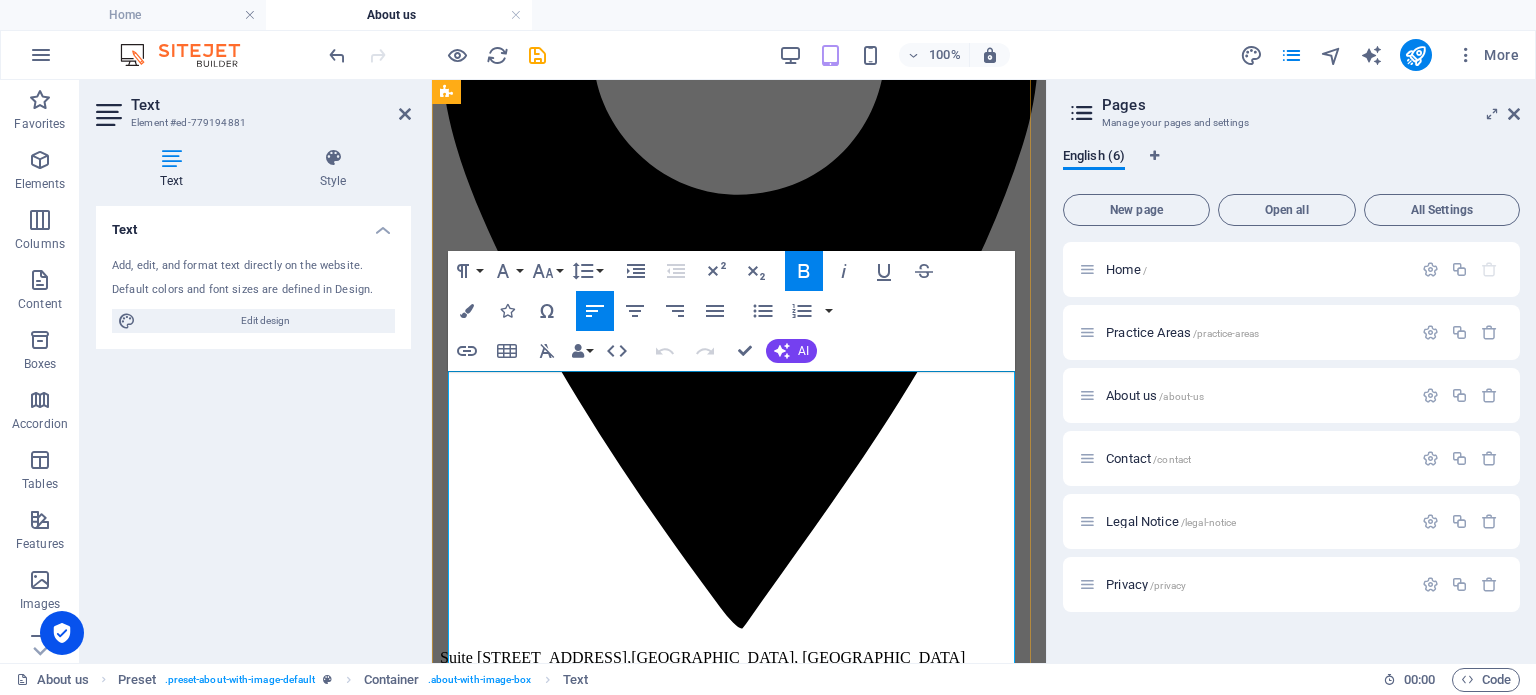 drag, startPoint x: 796, startPoint y: 383, endPoint x: 433, endPoint y: 379, distance: 363.02203 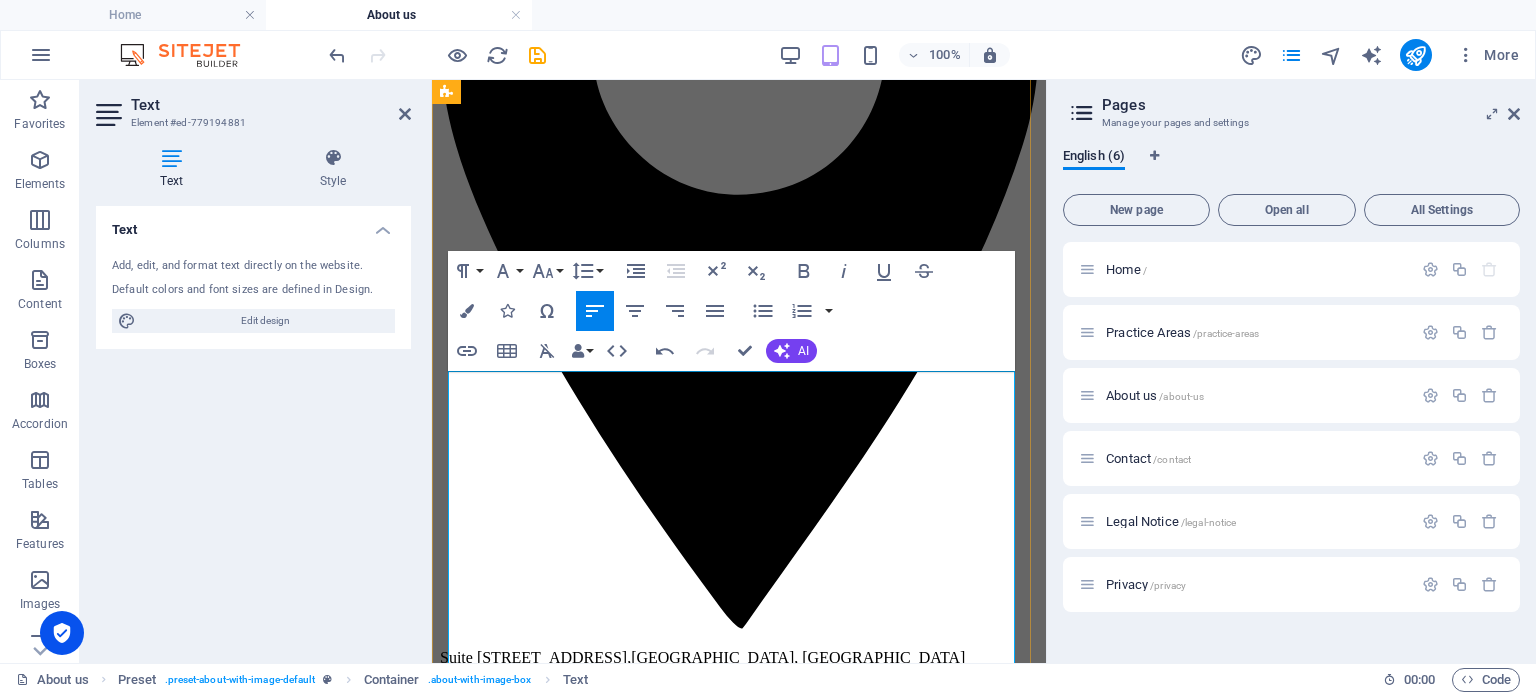 click on "At EO Law, we’re dedicated to delivering results-driven legal representation with integrity, professionalism, and a personal touch. As the Principal Consultant, I bring over 26 years of experience in general legal practice, and I am deeply committed to ensuring every client receives the highest standard of care and advocacy." at bounding box center [739, 3235] 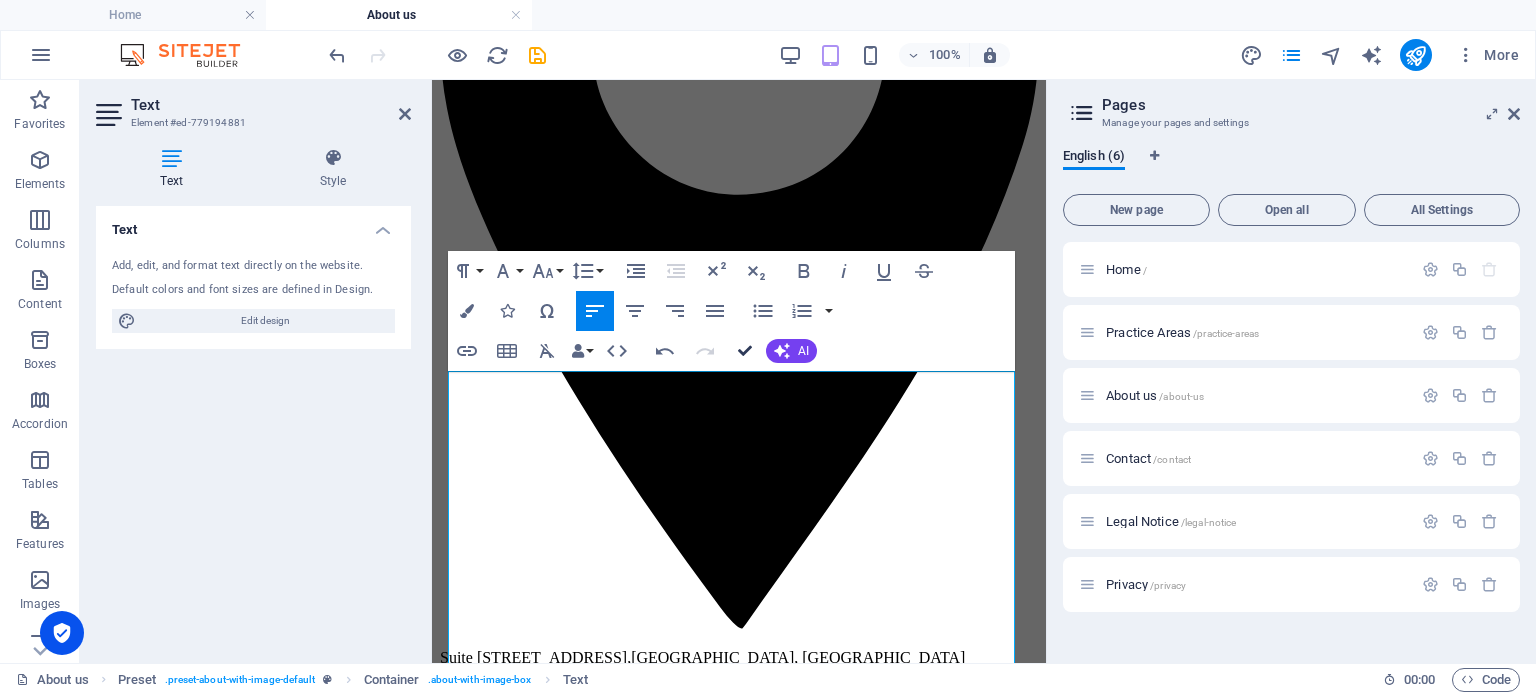 scroll, scrollTop: 373, scrollLeft: 0, axis: vertical 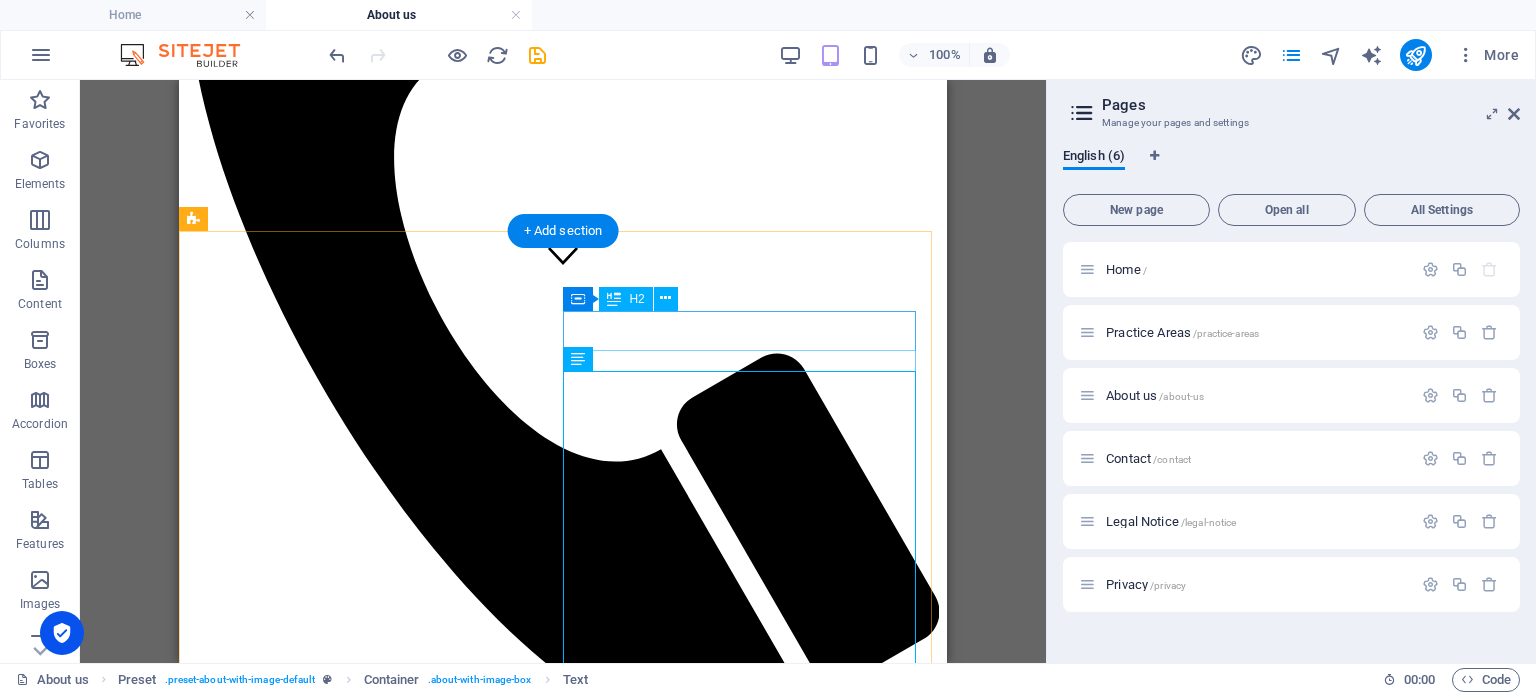 click on "We protect your Rights" at bounding box center [563, 4684] 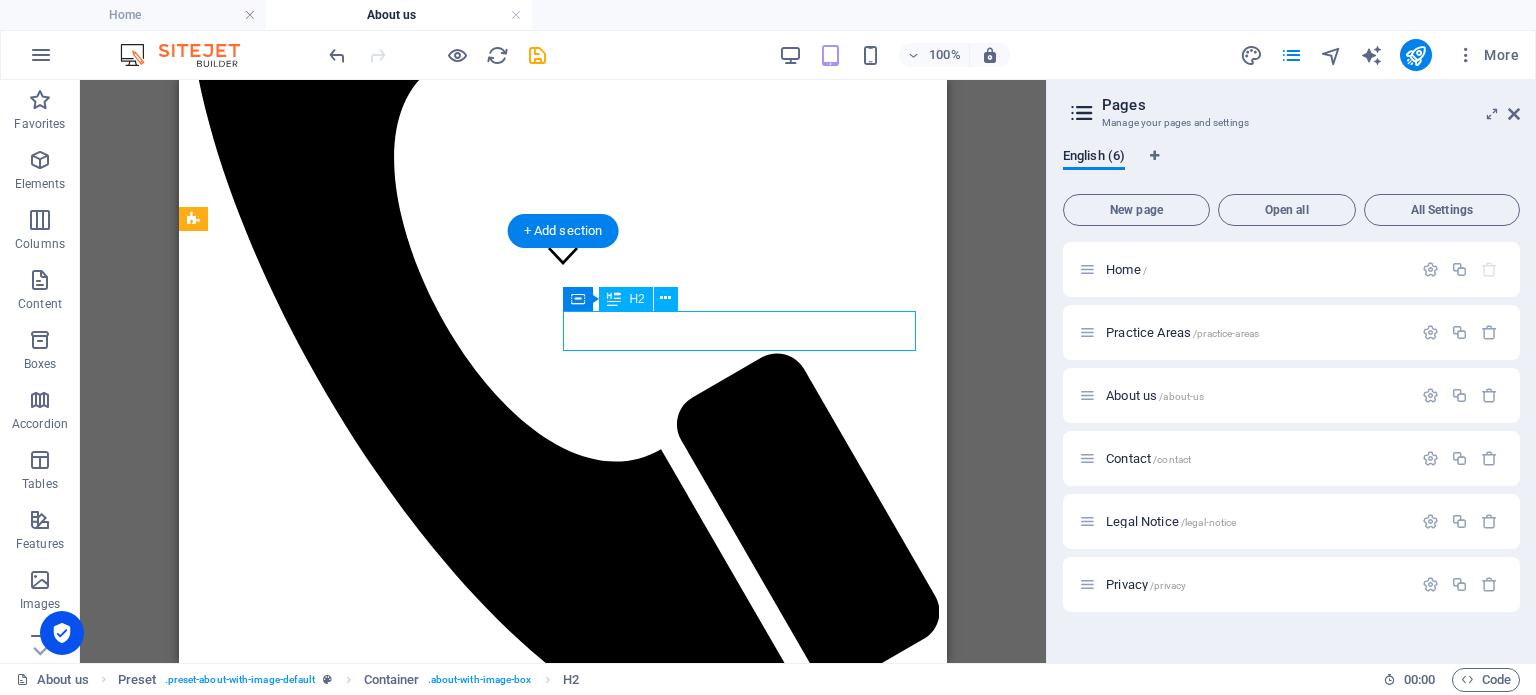 click on "We protect your Rights" at bounding box center [563, 4684] 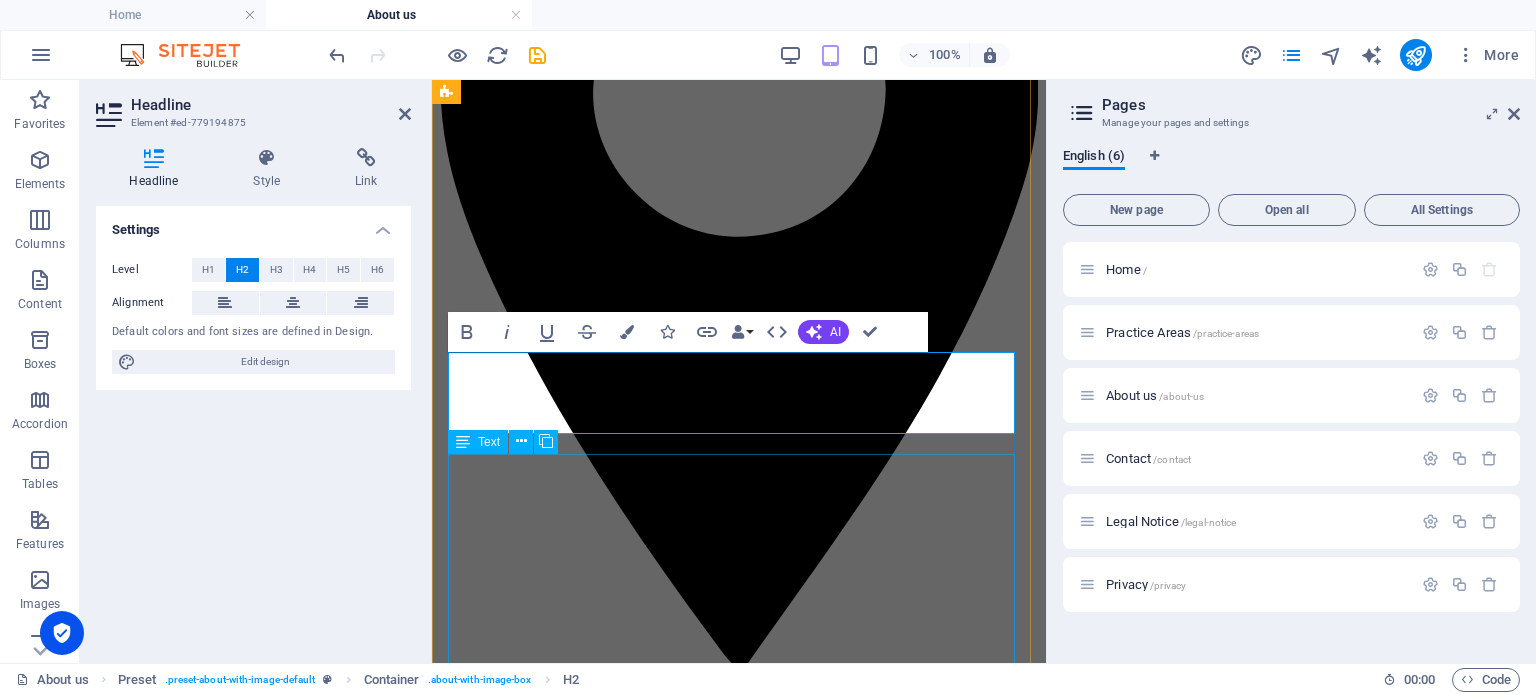 click on "At EO Law, we’re dedicated to delivering results-driven legal representation with integrity, professionalism, and a personal touch. As the Principal Consultant, I bring over 26 years of experience in general legal practice, and I am deeply committed to ensuring every client receives the highest standard of care and advocacy. Legal matters can be complex and overwhelming — but you don’t have to face them alone. Our team is here to provide not only legal solutions but also the clarity and confidence you need to move forward. We offer a comprehensive range of legal services, including: Personal Injury Business Incorporation and Transactions Real Estate (Buying & Selling Property) Civil Litigation Family Law (Divorce, Custody & Support) Criminal Defence Immigration Matters [PERSON_NAME], Estates, and Estate Administration Notary Public Services Whether you're pursuing justice, protecting your interests, or planning for the future, EO Law is here to guide you — every step of the way." at bounding box center [739, 3462] 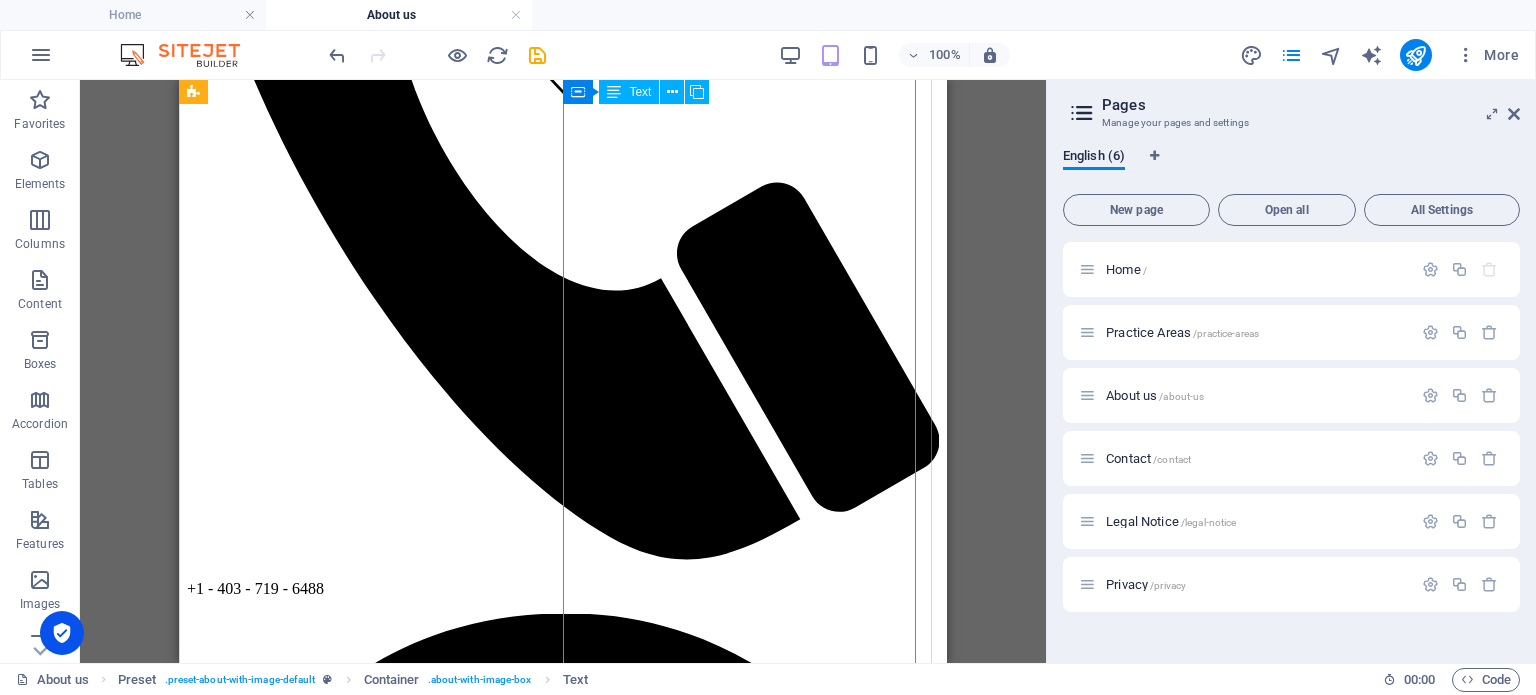 scroll, scrollTop: 453, scrollLeft: 0, axis: vertical 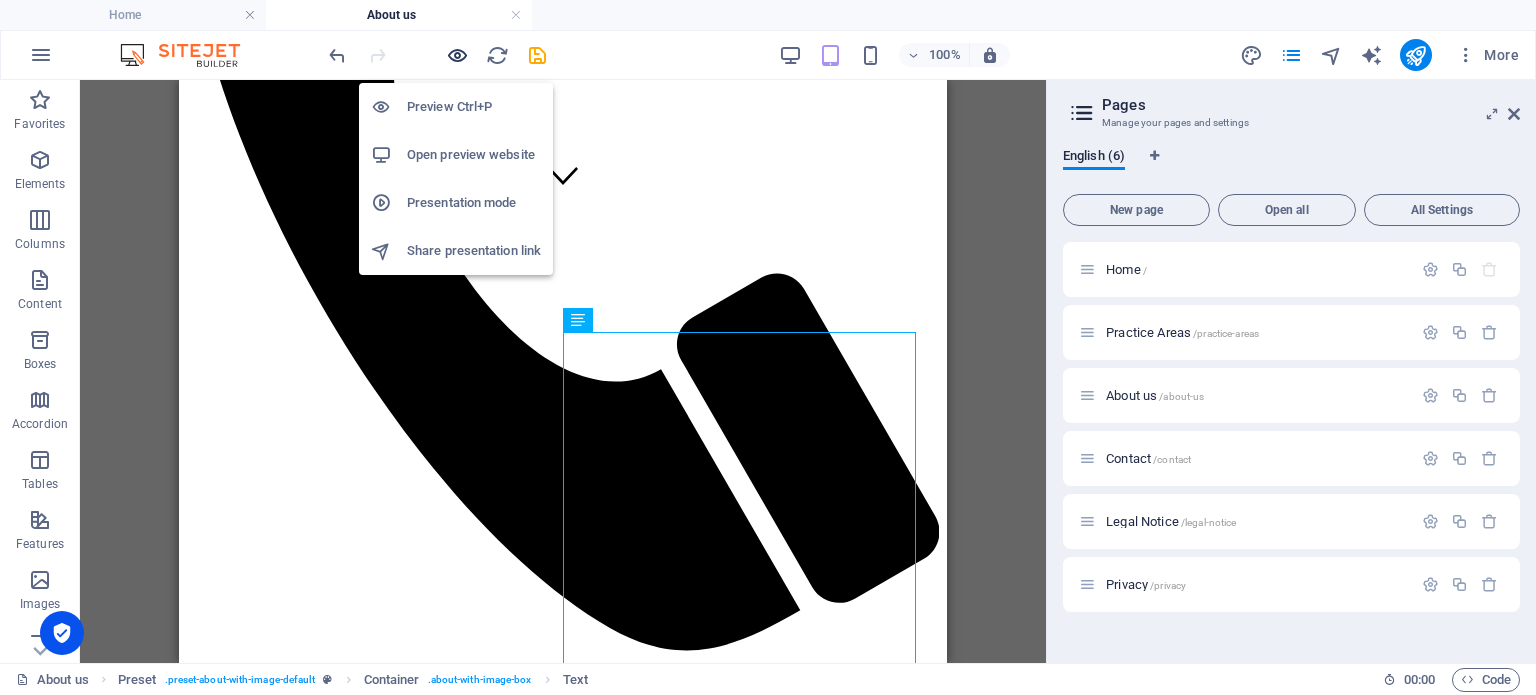 click at bounding box center [457, 55] 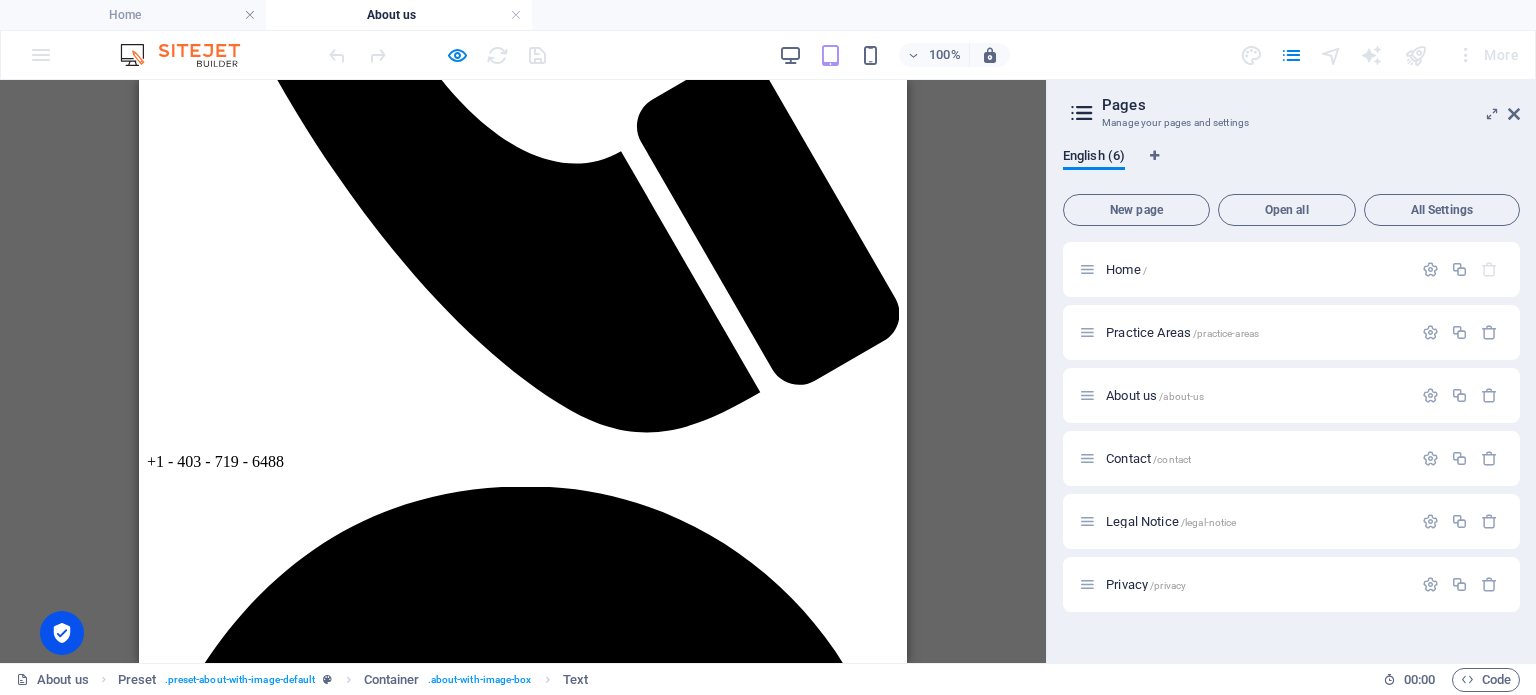 scroll, scrollTop: 553, scrollLeft: 0, axis: vertical 